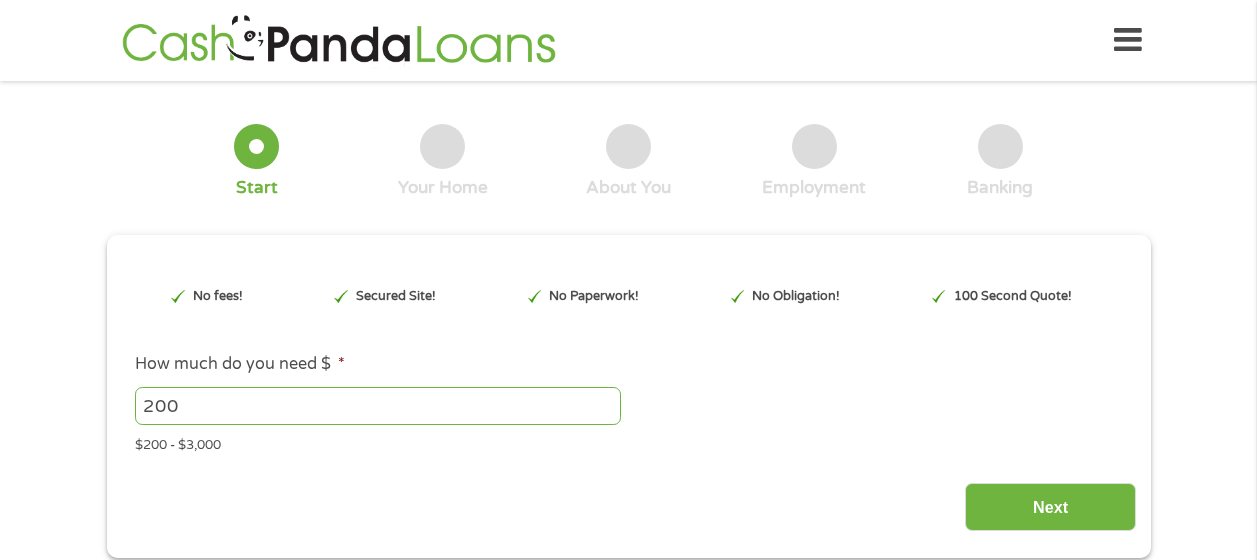 scroll, scrollTop: 0, scrollLeft: 0, axis: both 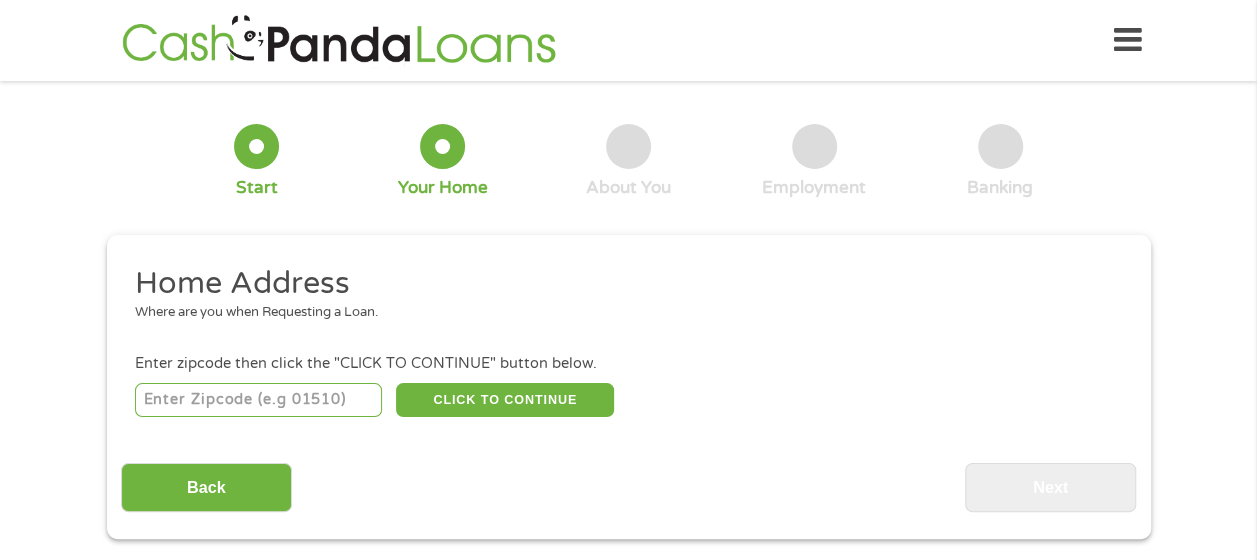 click at bounding box center (258, 400) 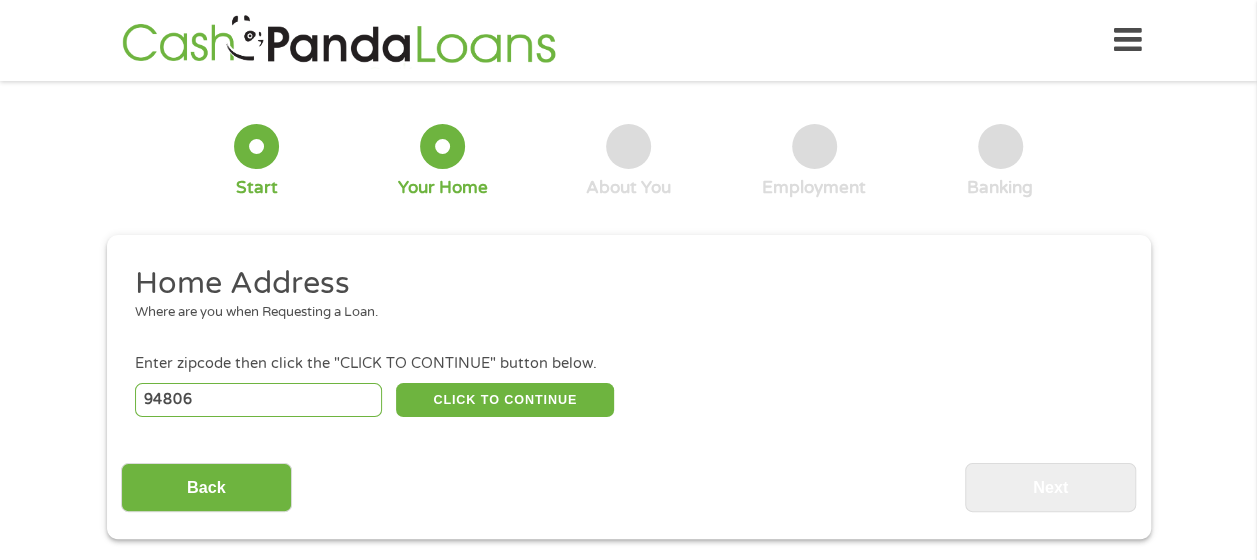 click on "94806" at bounding box center (258, 400) 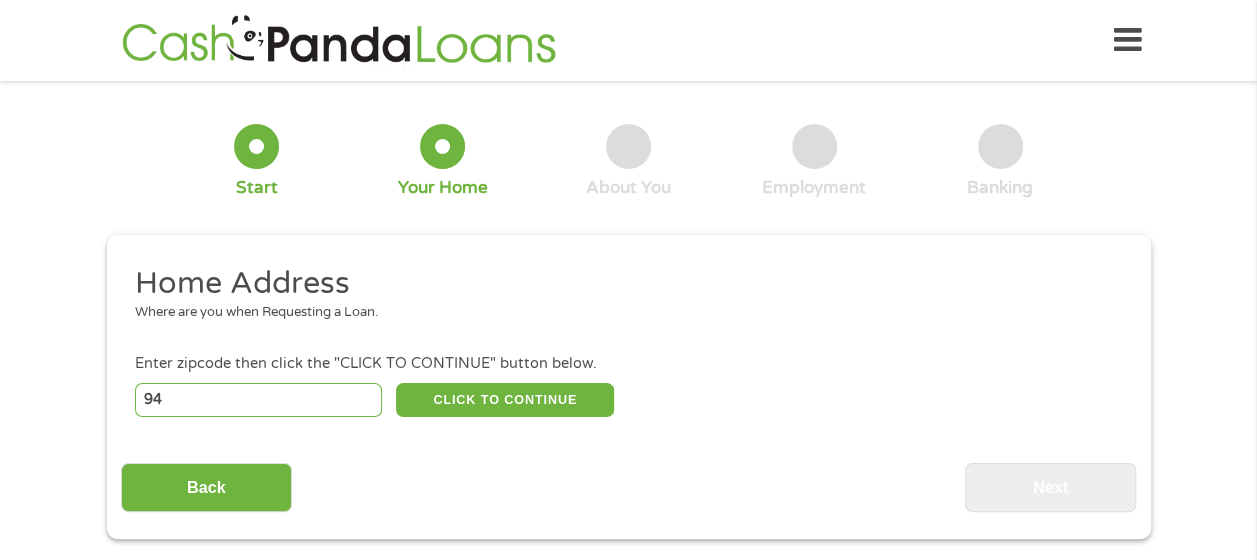 type on "9" 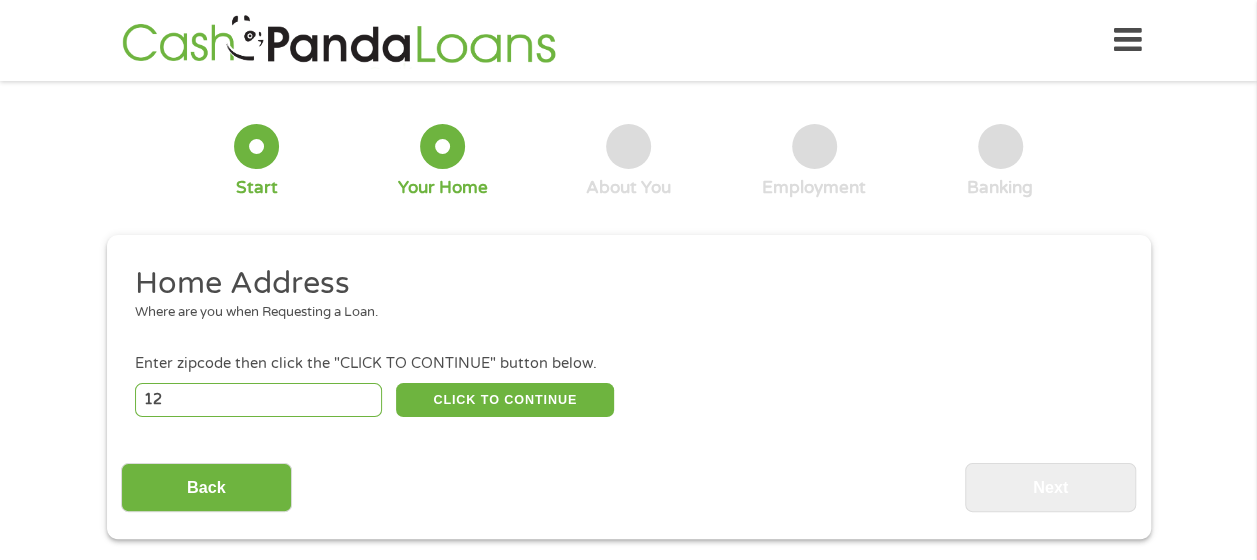 type on "1" 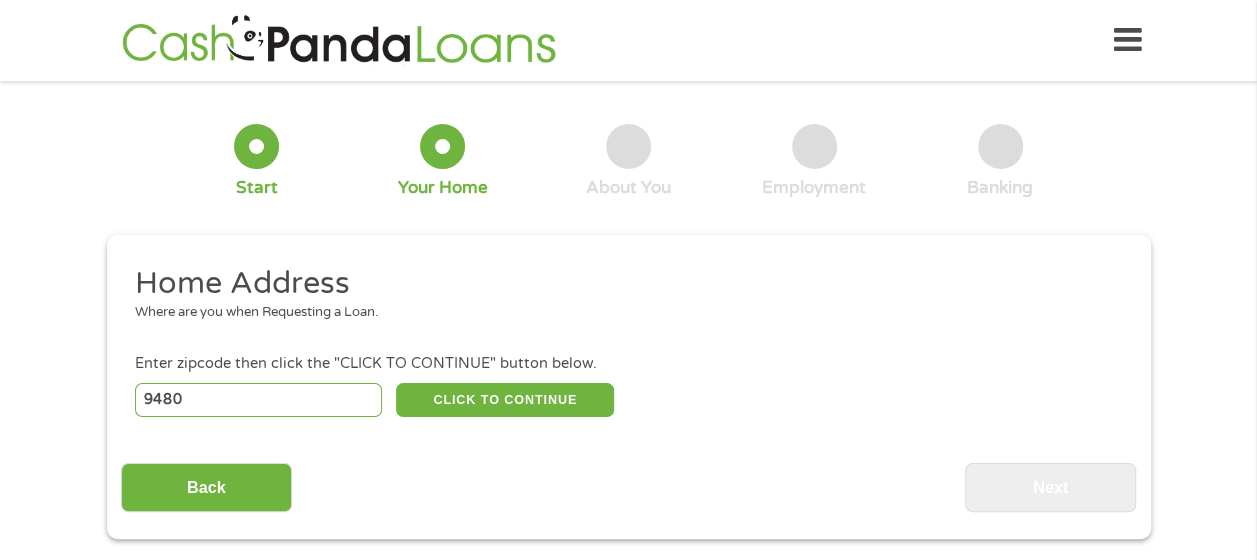type on "94806" 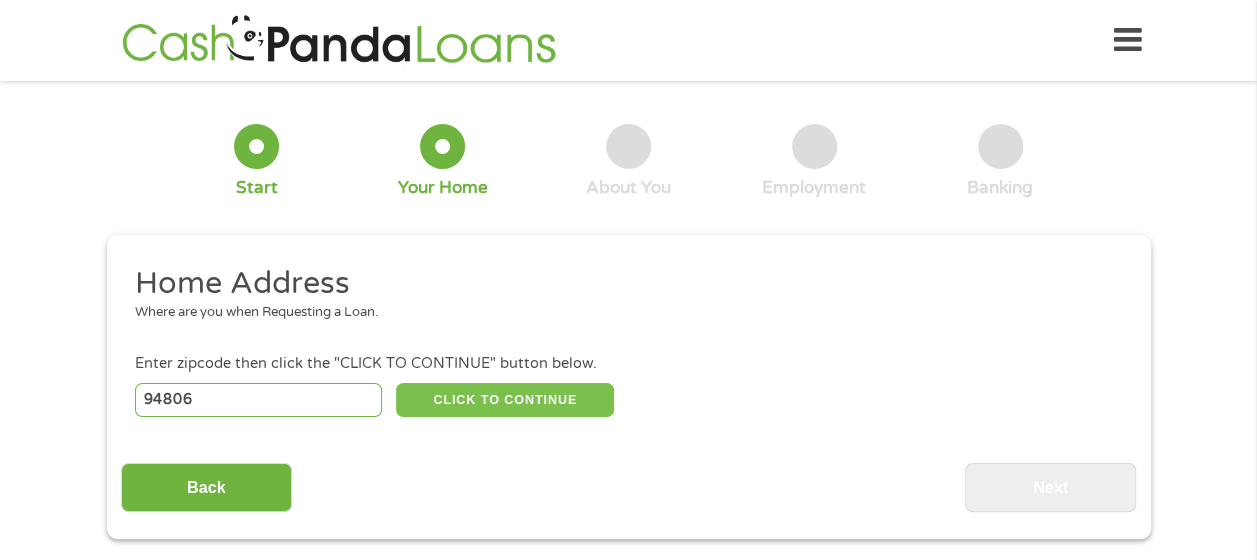 click on "CLICK TO CONTINUE" at bounding box center [505, 400] 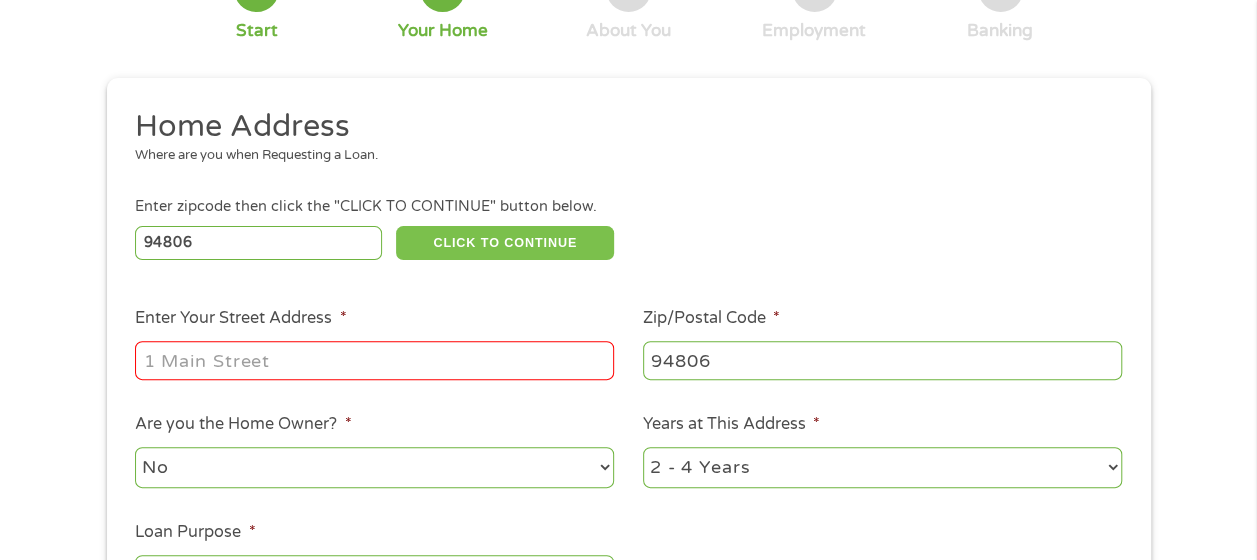 scroll, scrollTop: 200, scrollLeft: 0, axis: vertical 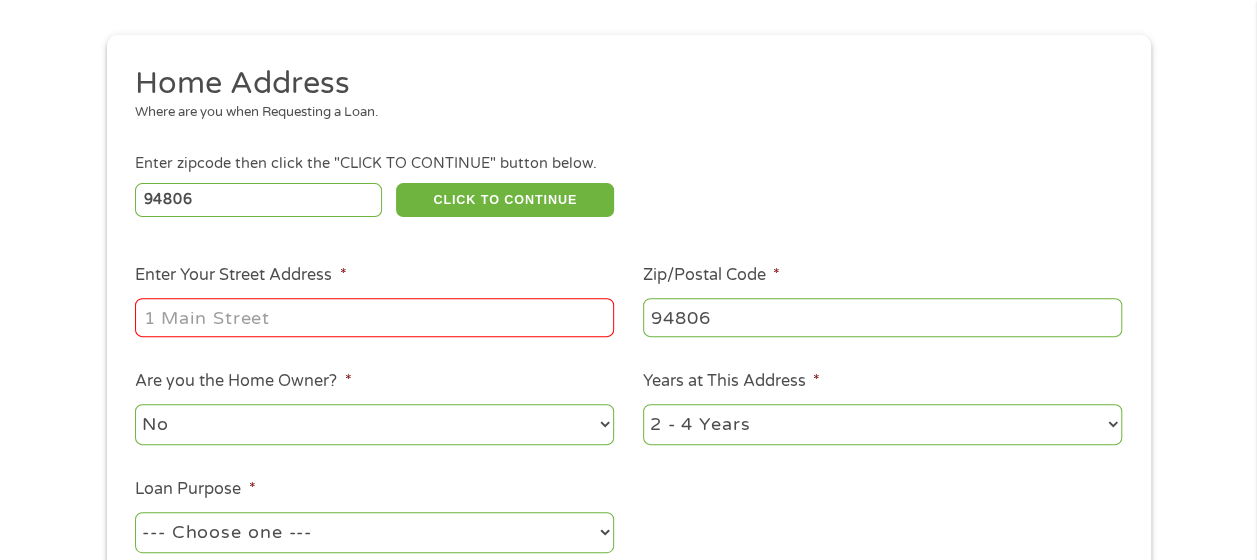 click on "Enter Your Street Address *" at bounding box center [240, 275] 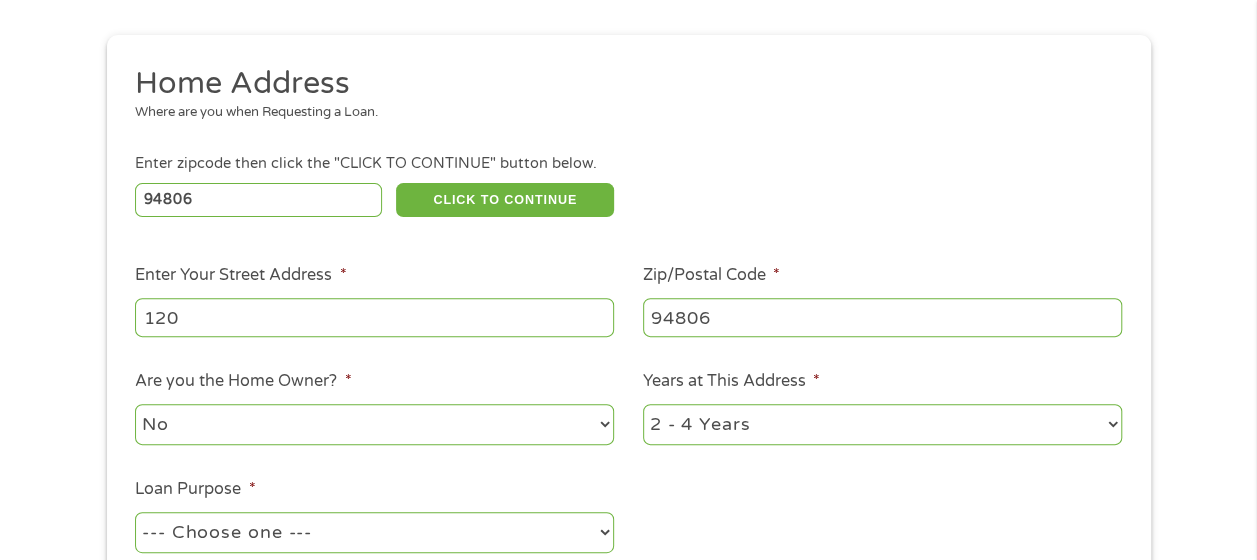 type on "120 Bolduc Court" 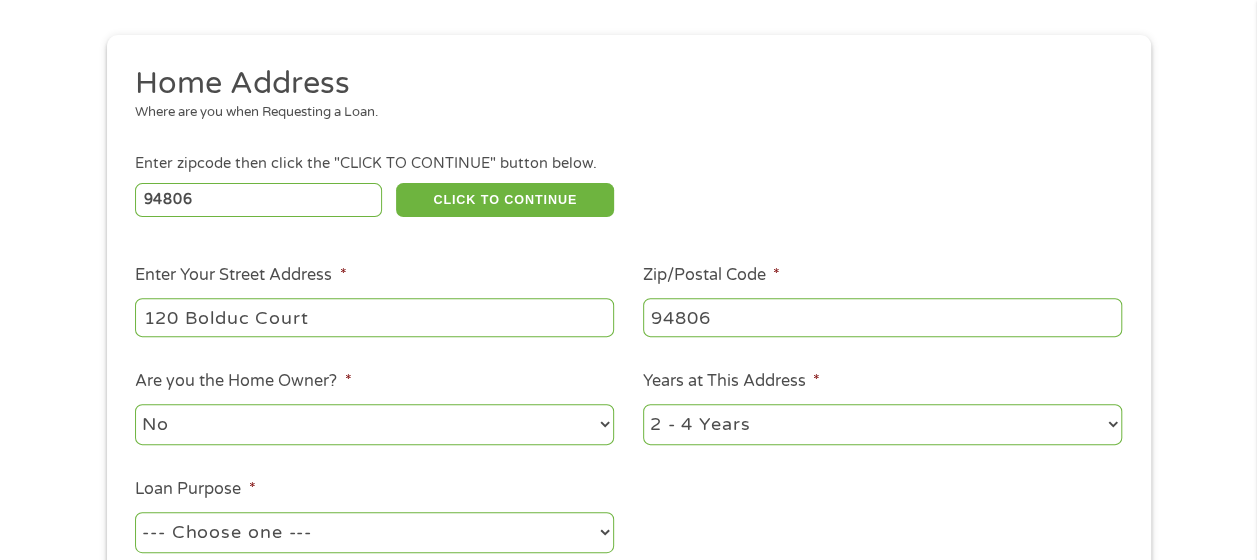 scroll, scrollTop: 300, scrollLeft: 0, axis: vertical 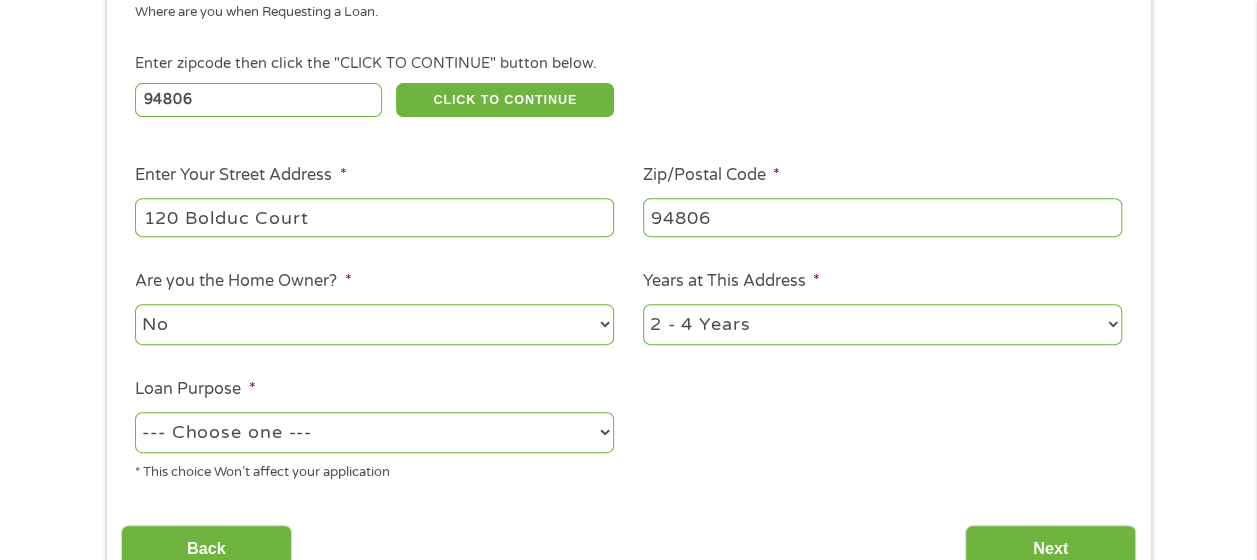 click on "1 Year or less 1 - 2 Years 2 - 4 Years Over 4 Years" at bounding box center (882, 325) 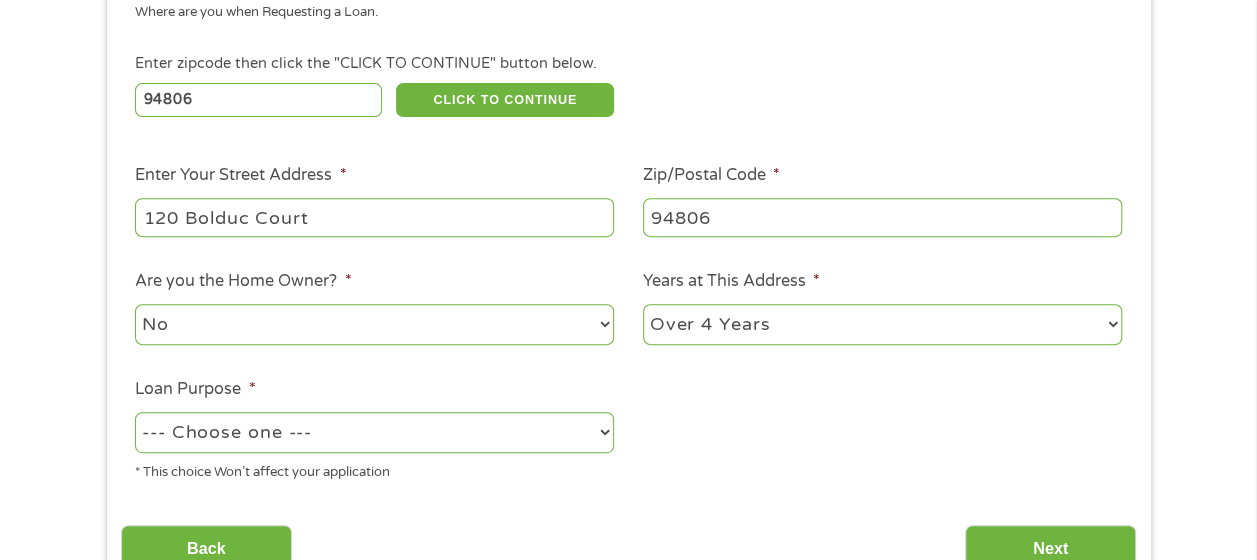 click on "1 Year or less 1 - 2 Years 2 - 4 Years Over 4 Years" at bounding box center [882, 324] 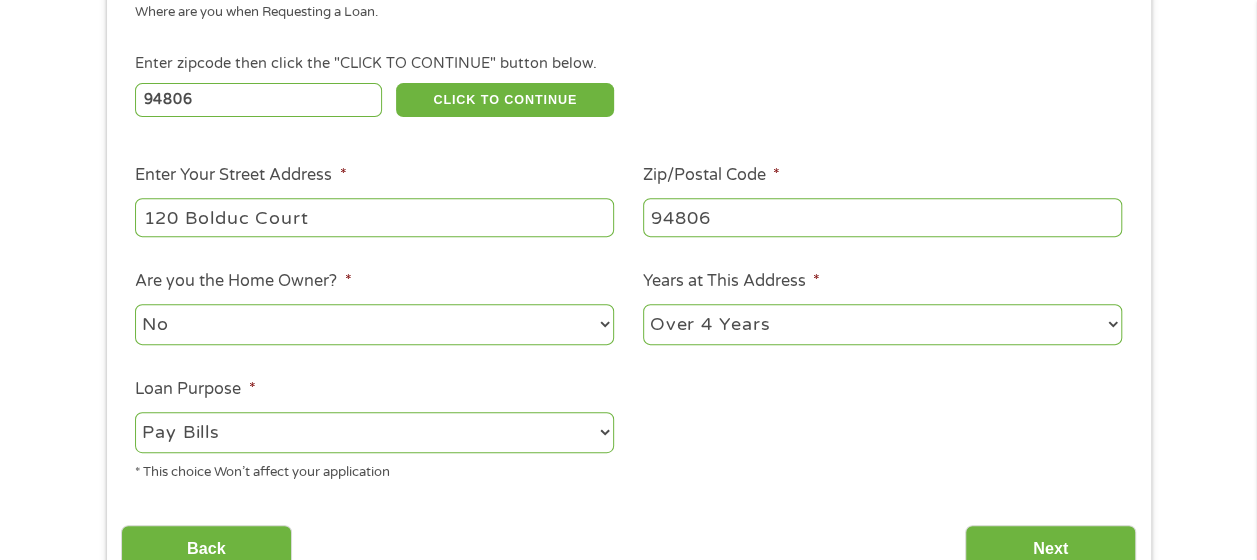 click on "--- Choose one --- Pay Bills Debt Consolidation Home Improvement Major Purchase Car Loan Short Term Cash Medical Expenses Other" at bounding box center [374, 432] 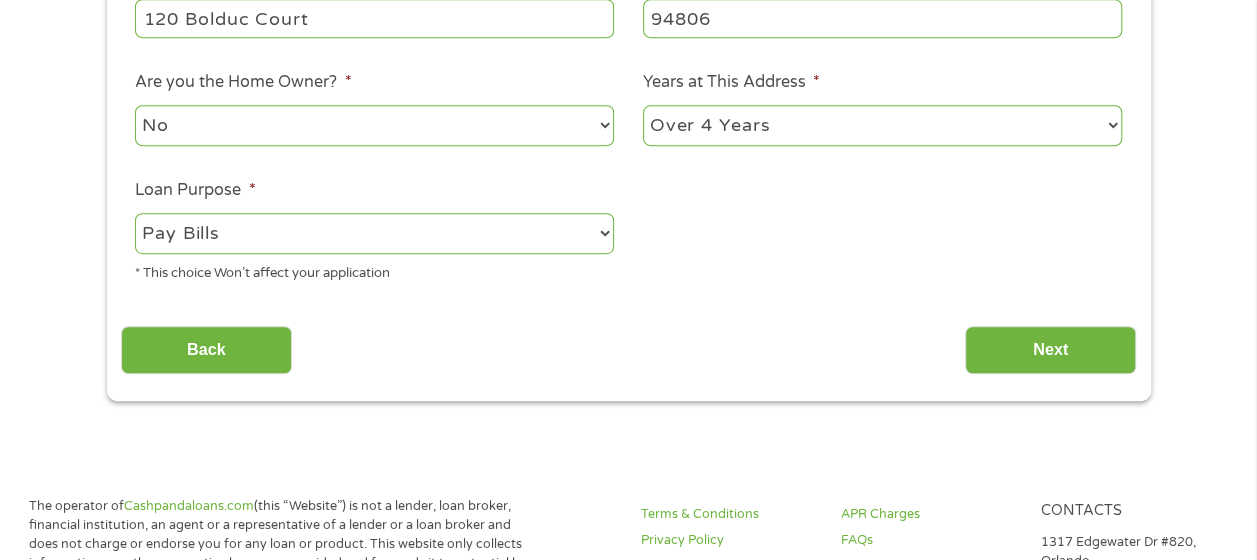scroll, scrollTop: 500, scrollLeft: 0, axis: vertical 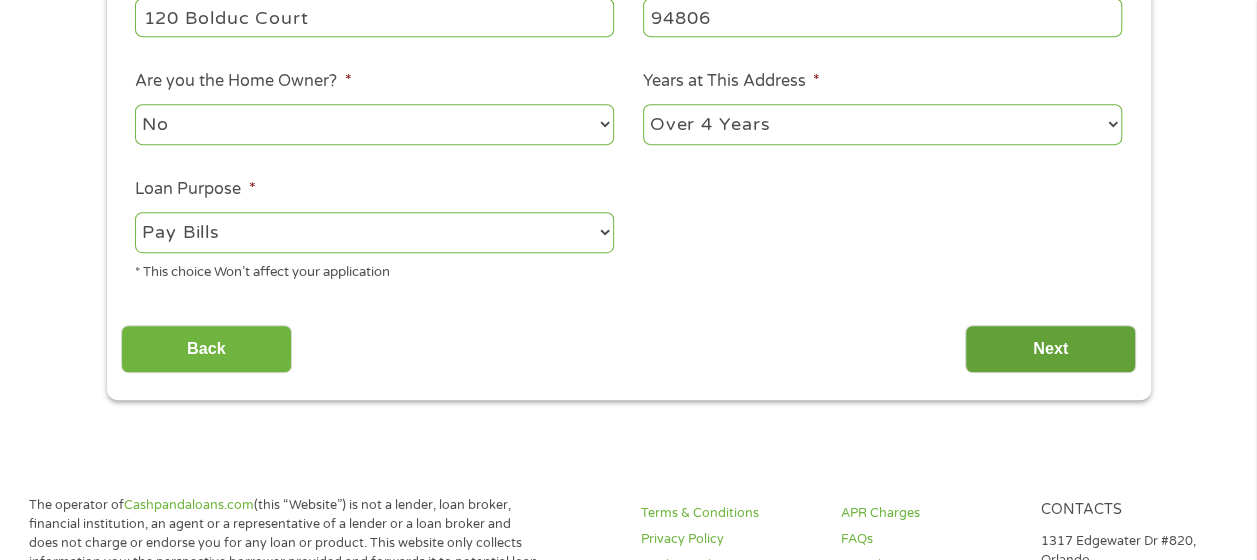 click on "Next" at bounding box center [1050, 349] 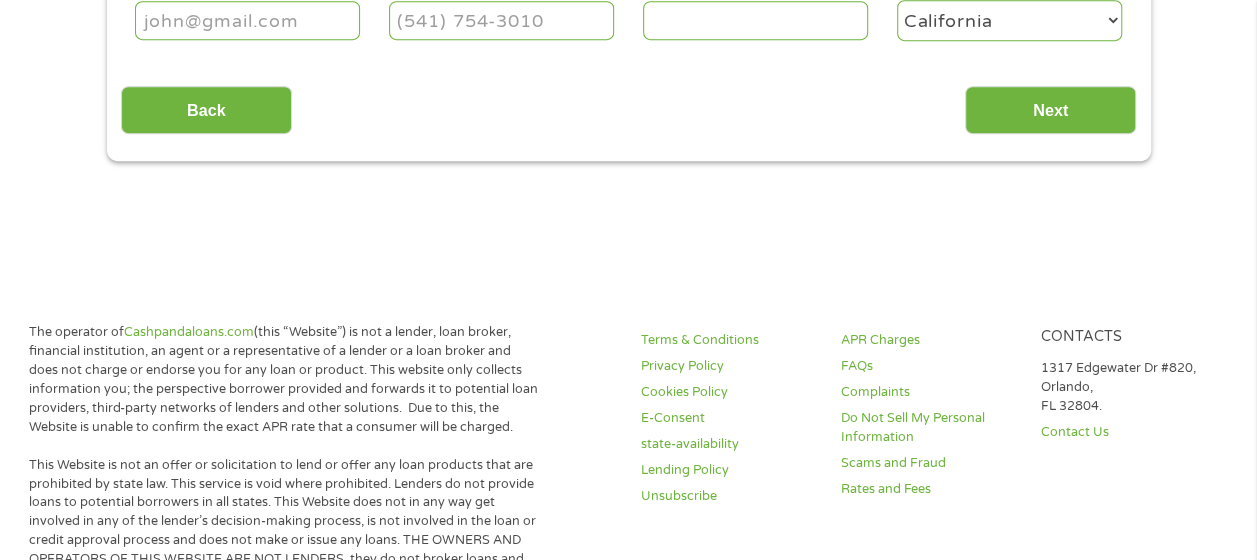 scroll, scrollTop: 8, scrollLeft: 8, axis: both 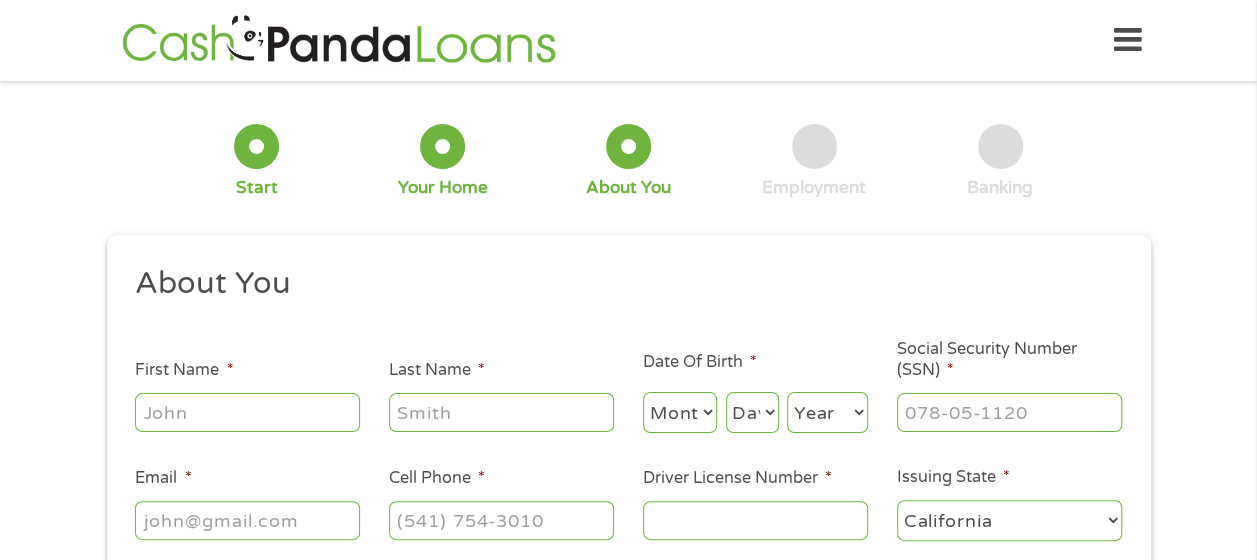 click on "First Name *" at bounding box center (247, 412) 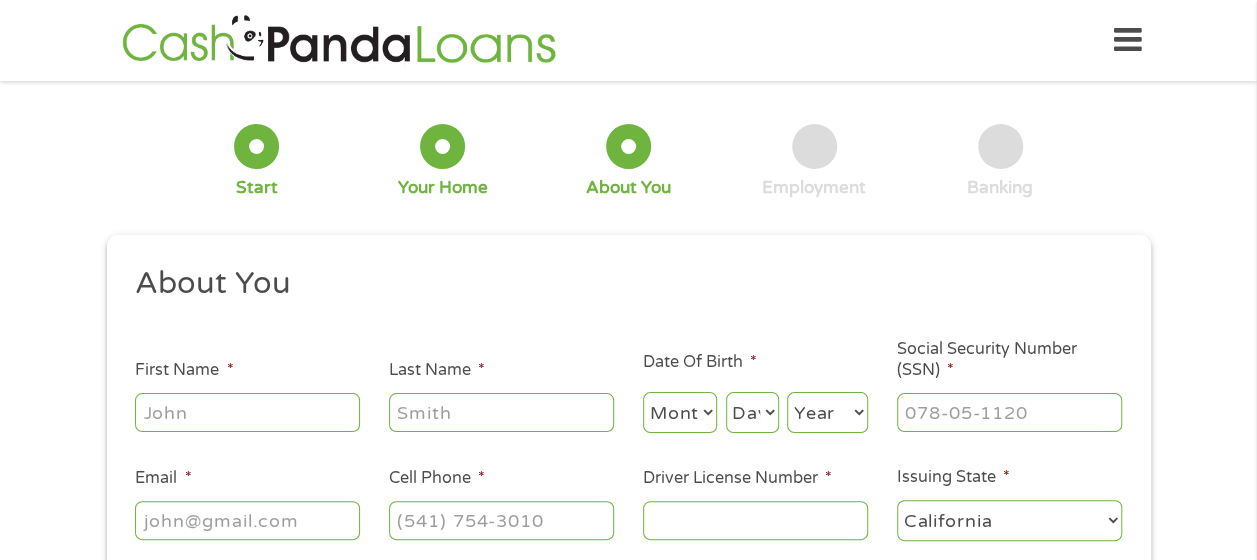 type on "[FIRST_NAME]" 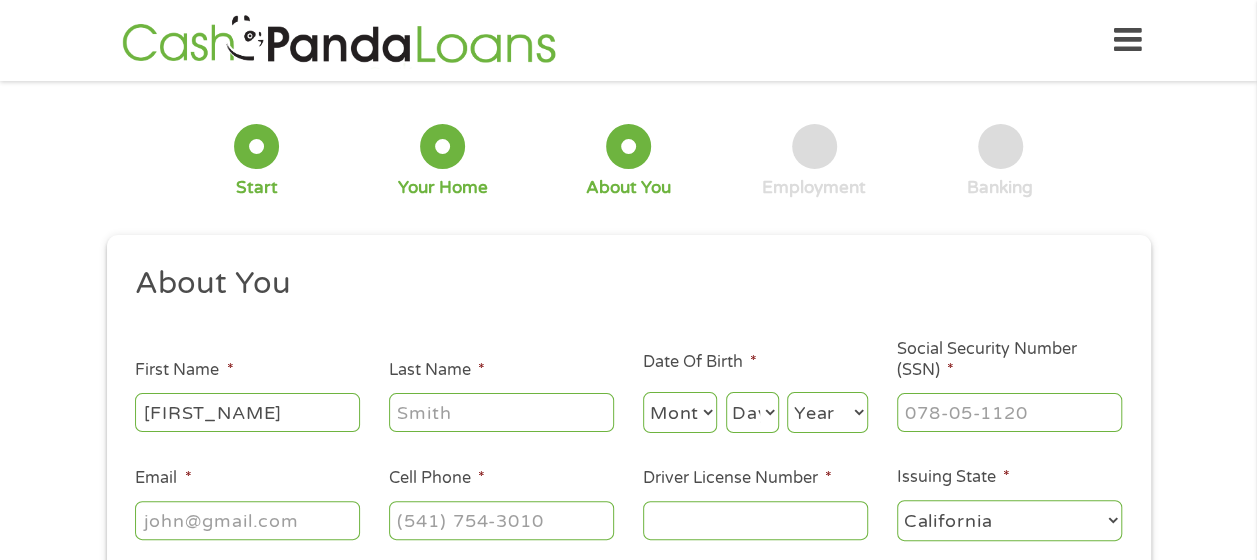type on "[LAST_NAME]" 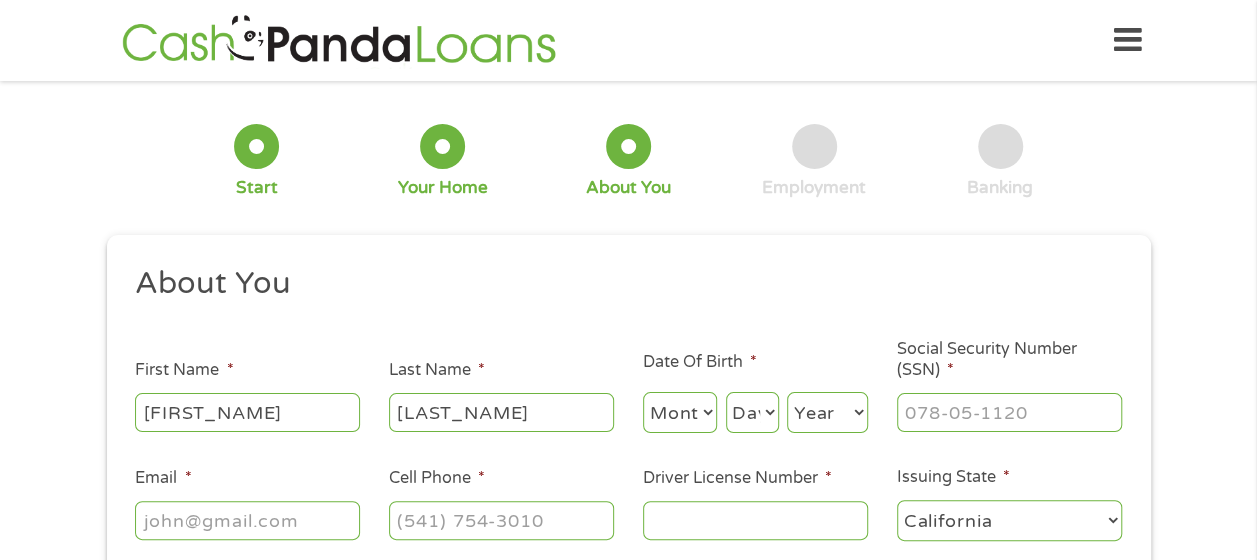 select on "5" 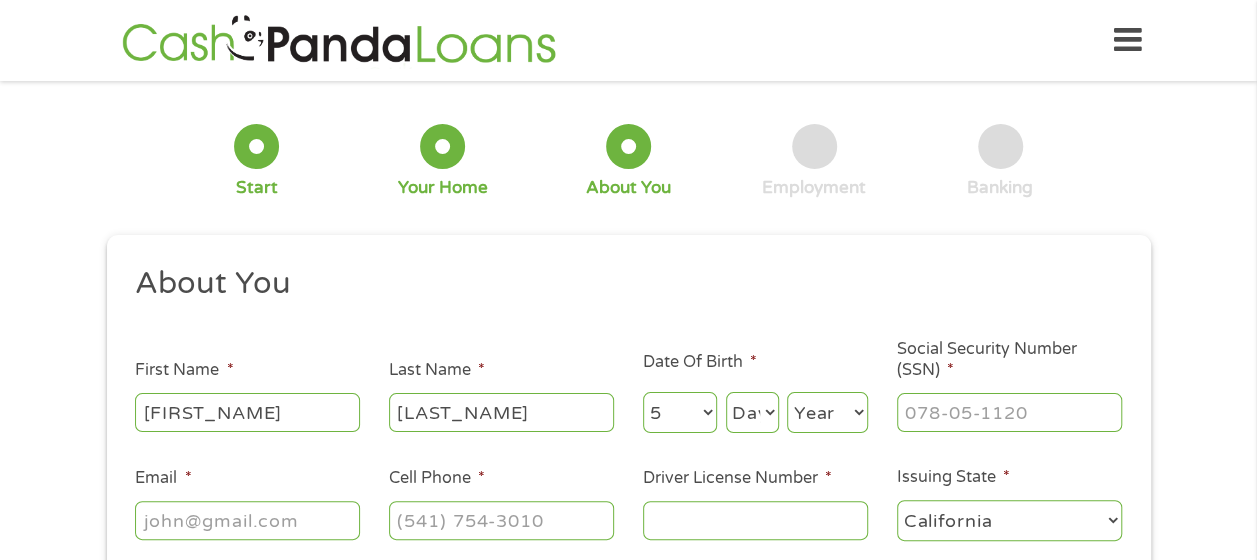 select on "21" 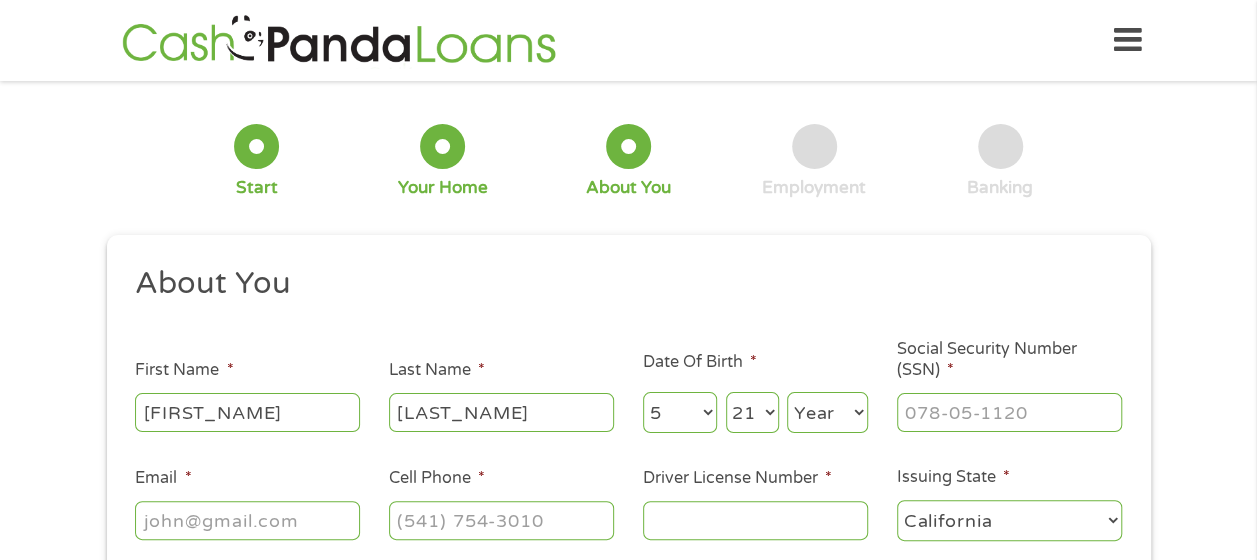 select on "1983" 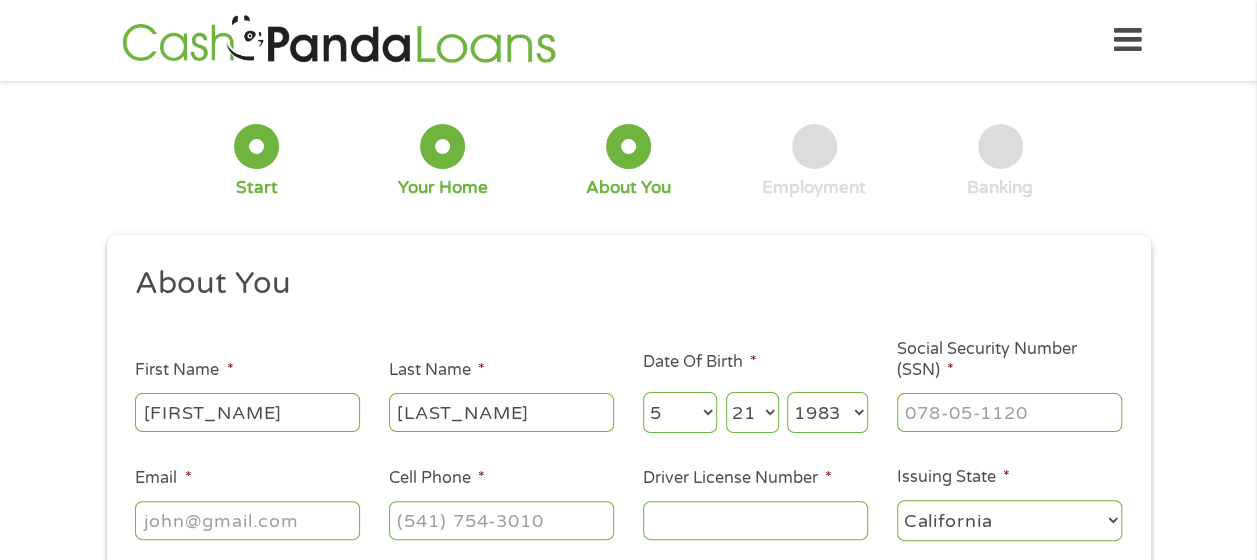 type on "yodablu1983@example.com" 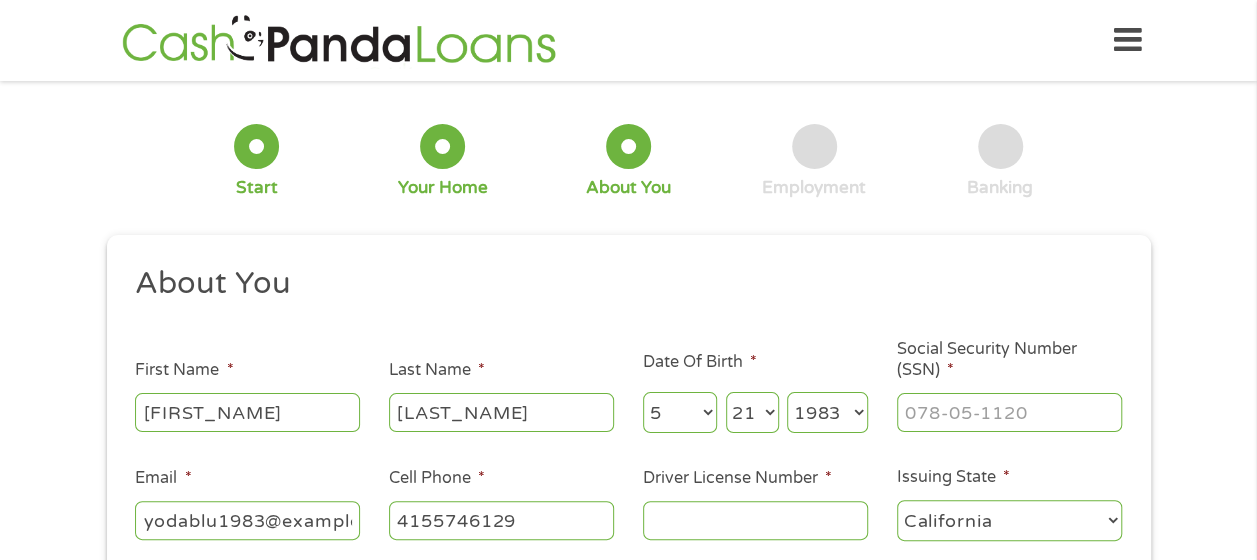 type on "(415) 574-6129" 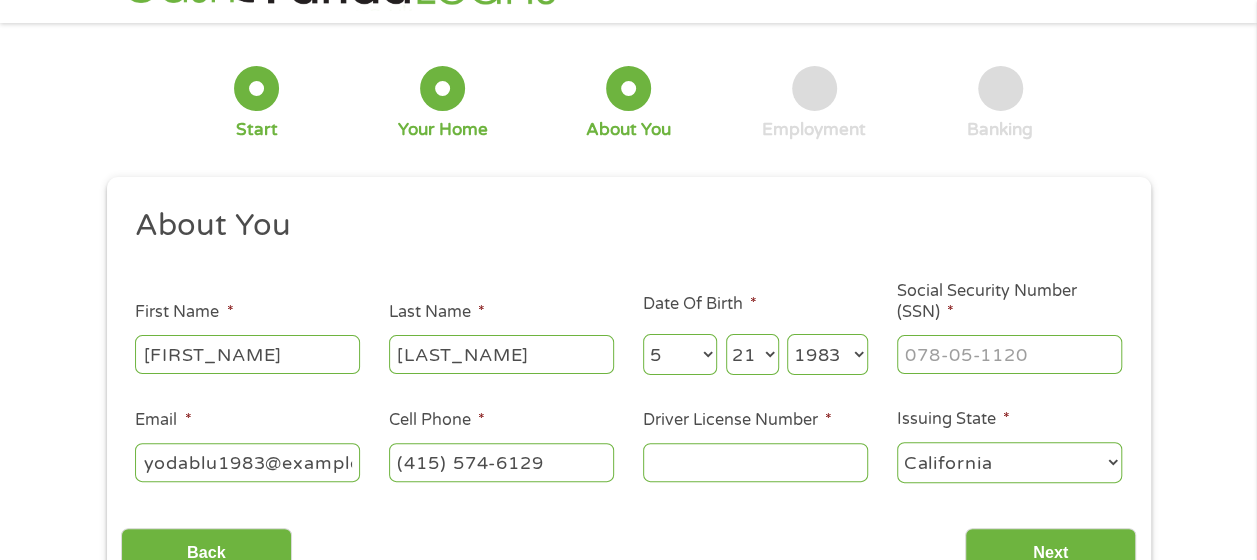 scroll, scrollTop: 100, scrollLeft: 0, axis: vertical 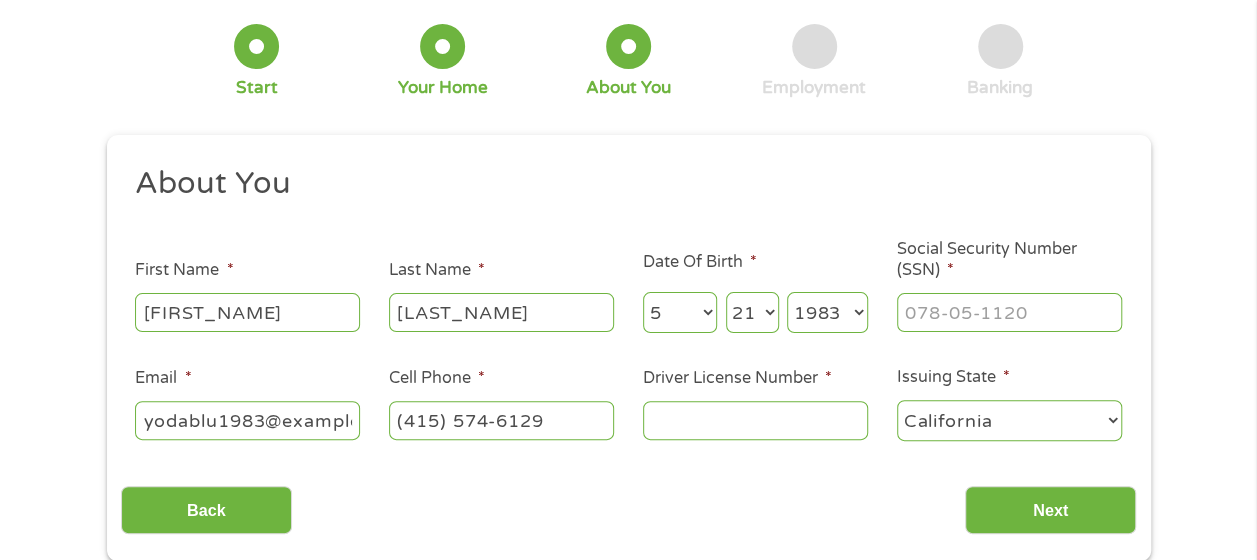 click on "Driver License Number *" at bounding box center [755, 420] 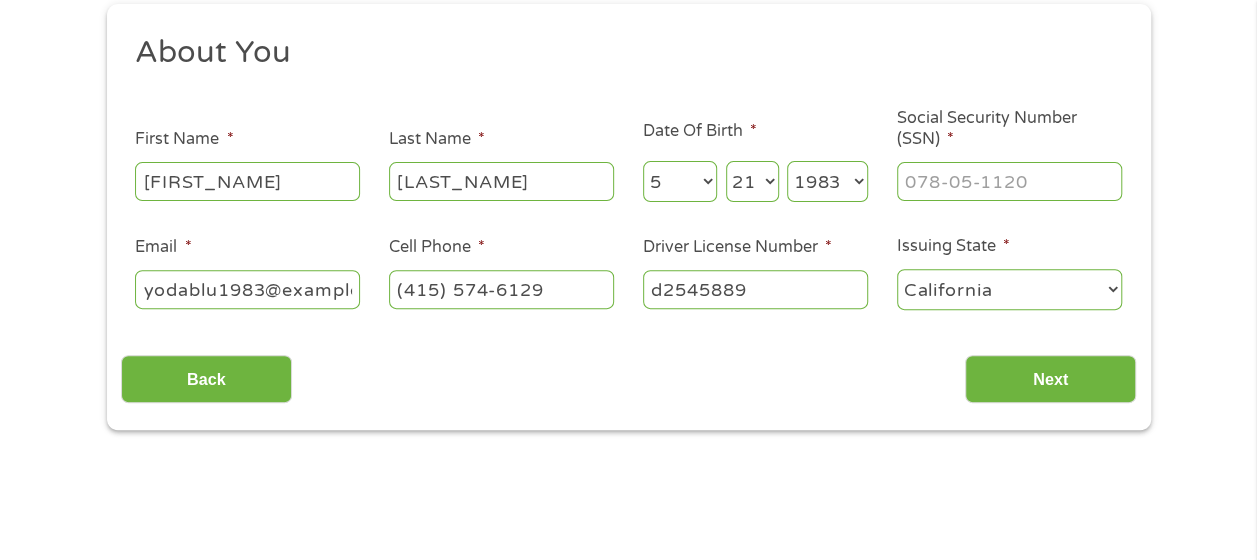 scroll, scrollTop: 200, scrollLeft: 0, axis: vertical 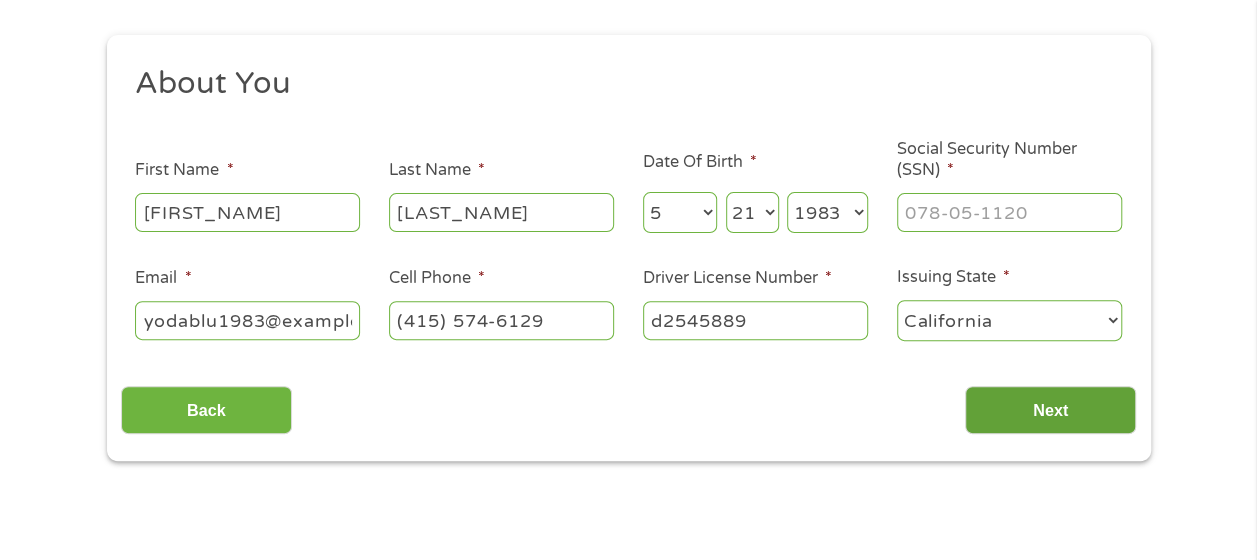 type on "d2545889" 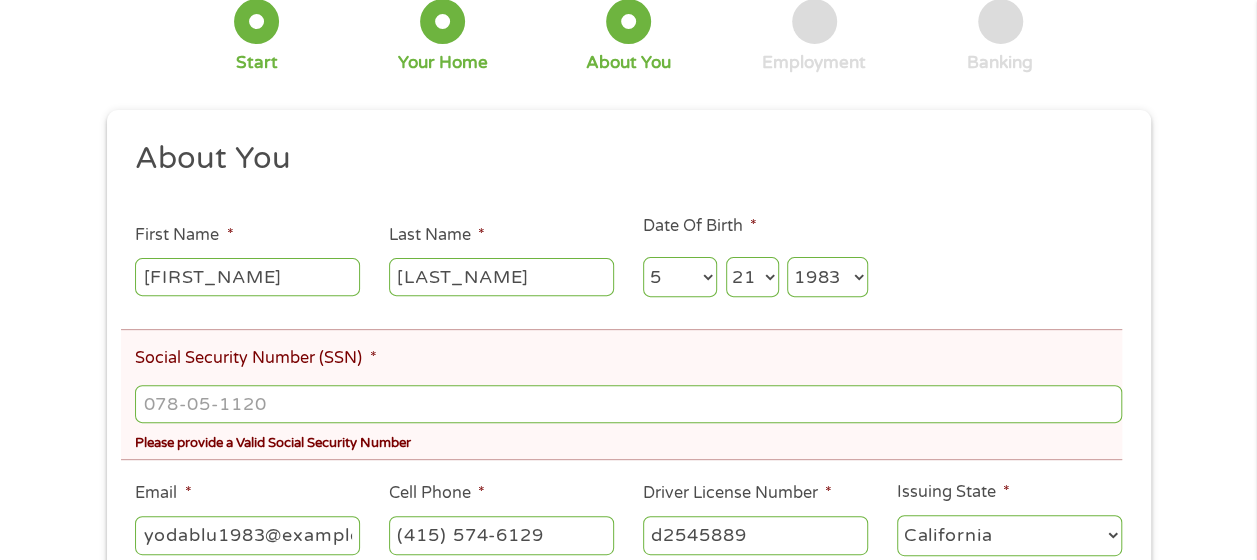 scroll, scrollTop: 8, scrollLeft: 8, axis: both 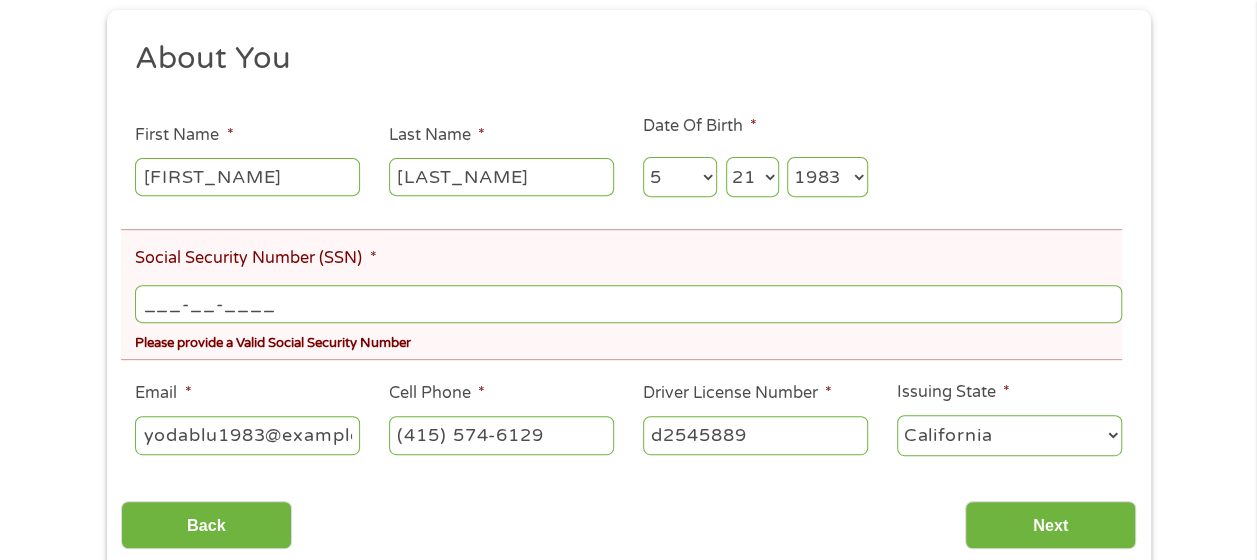 click on "___-__-____" at bounding box center [628, 304] 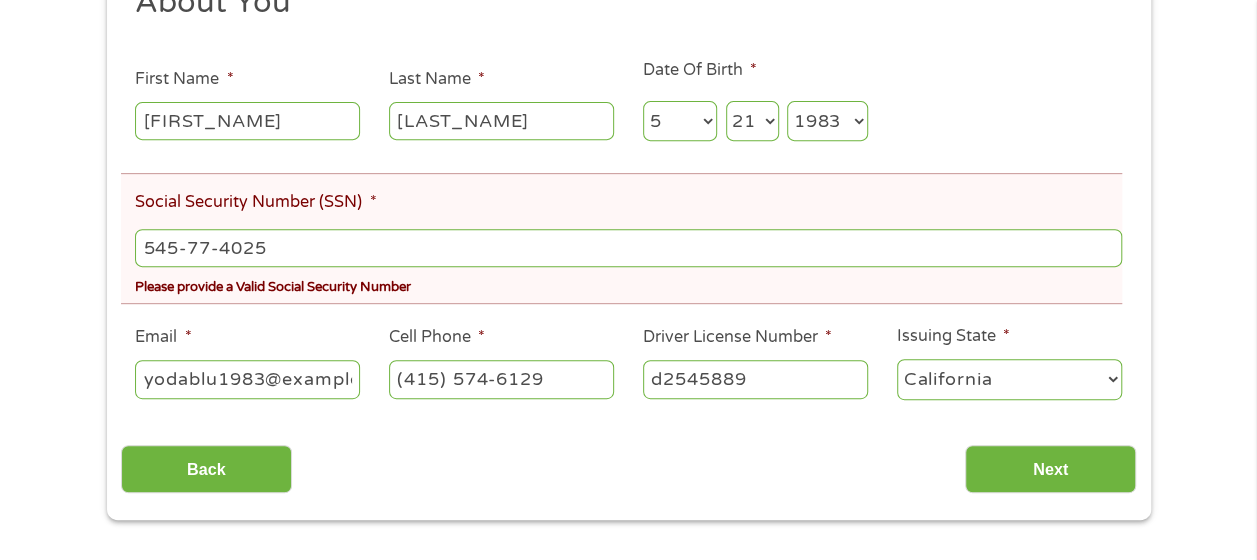 scroll, scrollTop: 400, scrollLeft: 0, axis: vertical 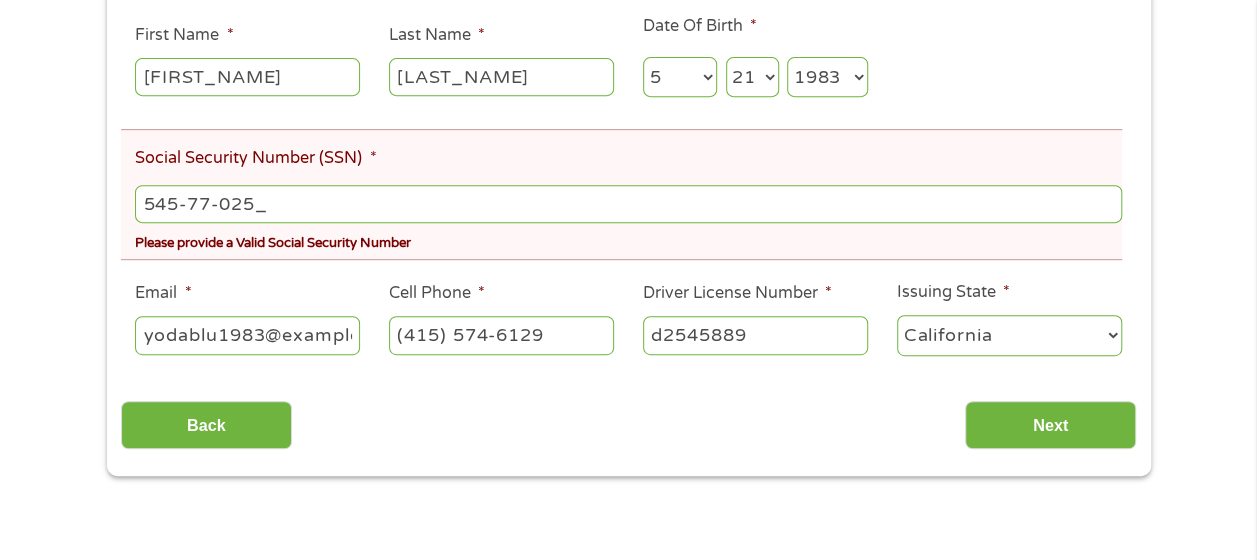 type on "545-77-0250" 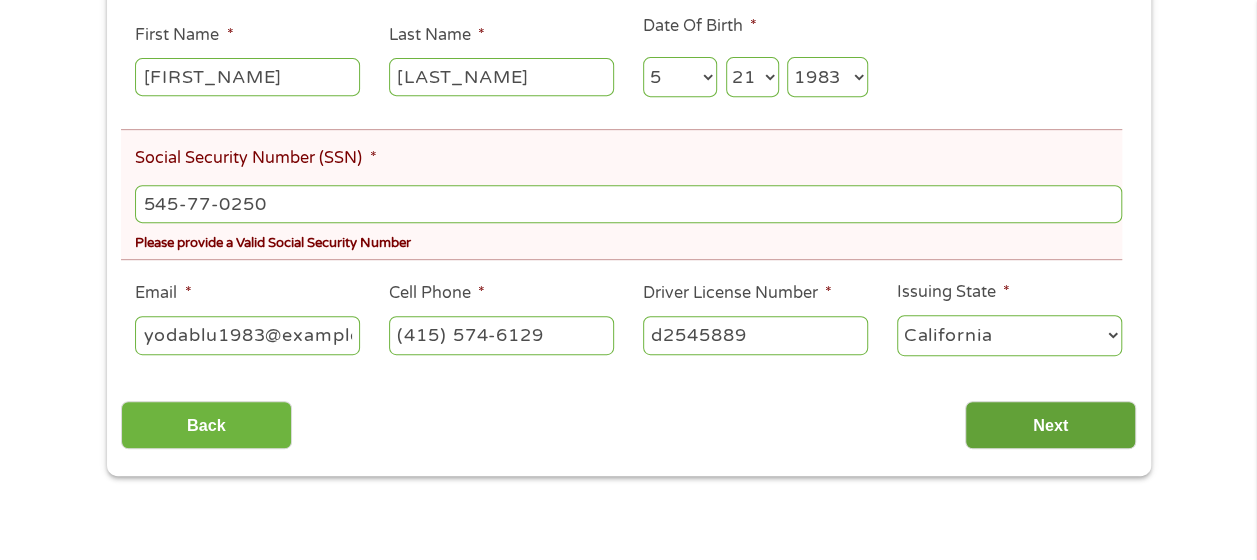 click on "Next" at bounding box center (1050, 425) 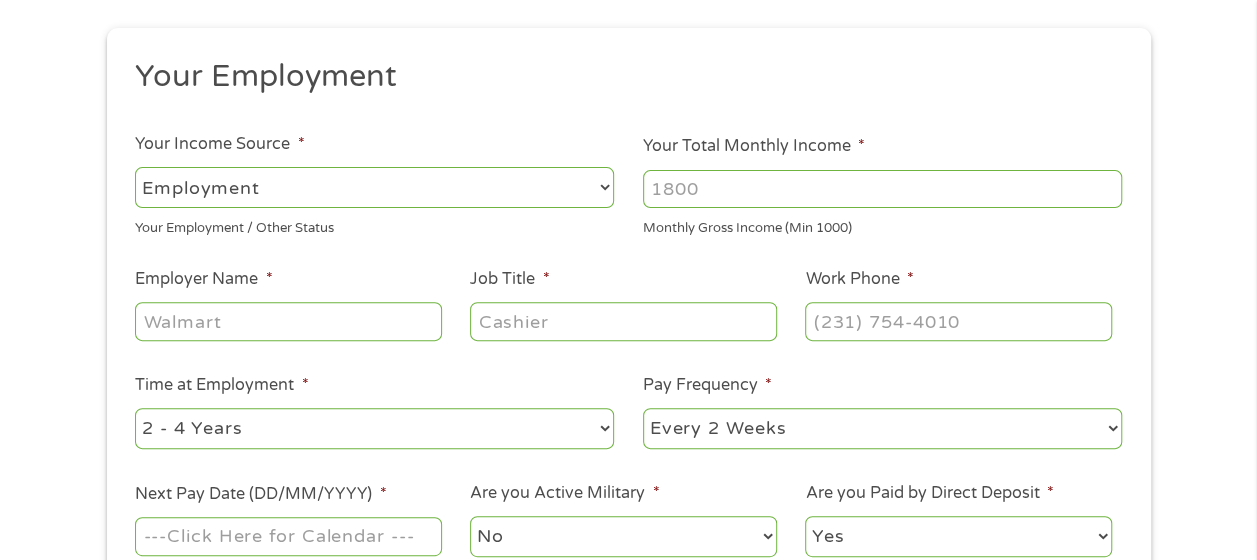 scroll, scrollTop: 0, scrollLeft: 0, axis: both 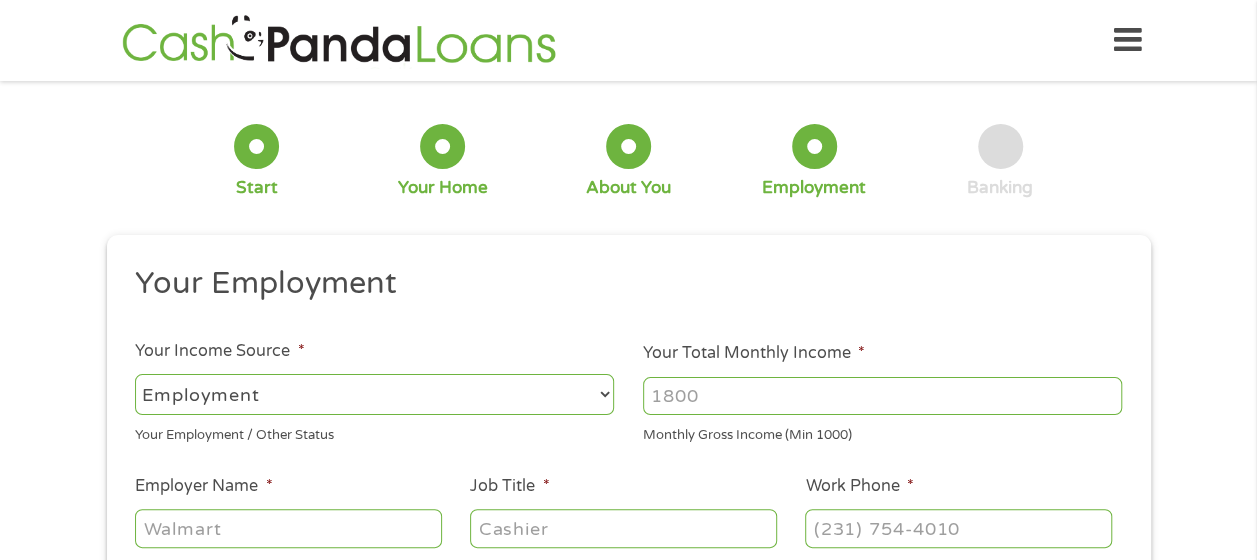 click on "Your Total Monthly Income *" at bounding box center [882, 396] 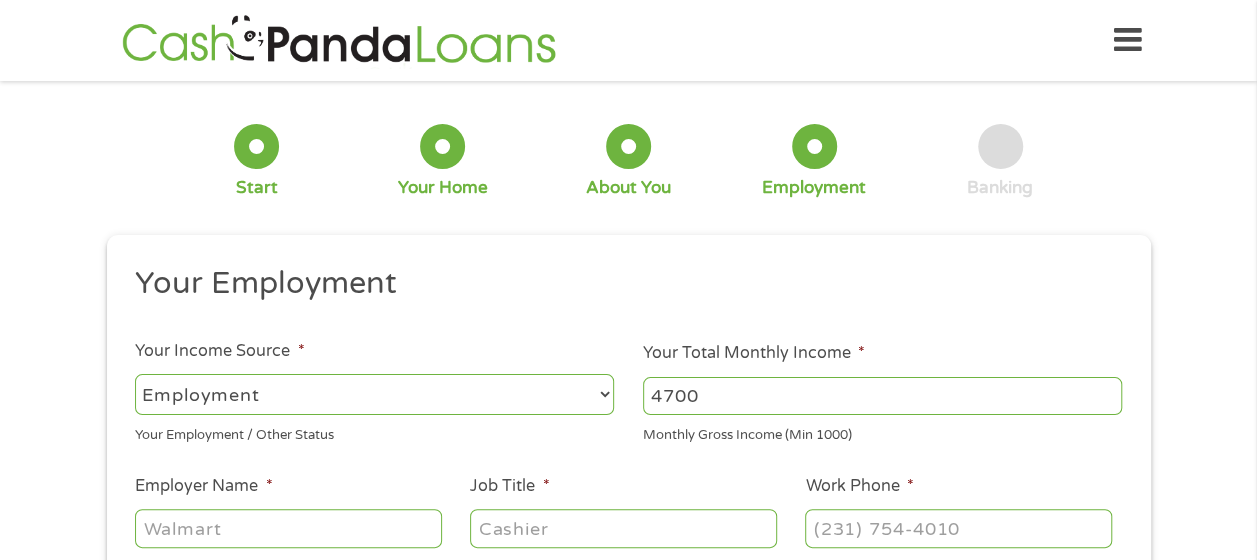 scroll, scrollTop: 100, scrollLeft: 0, axis: vertical 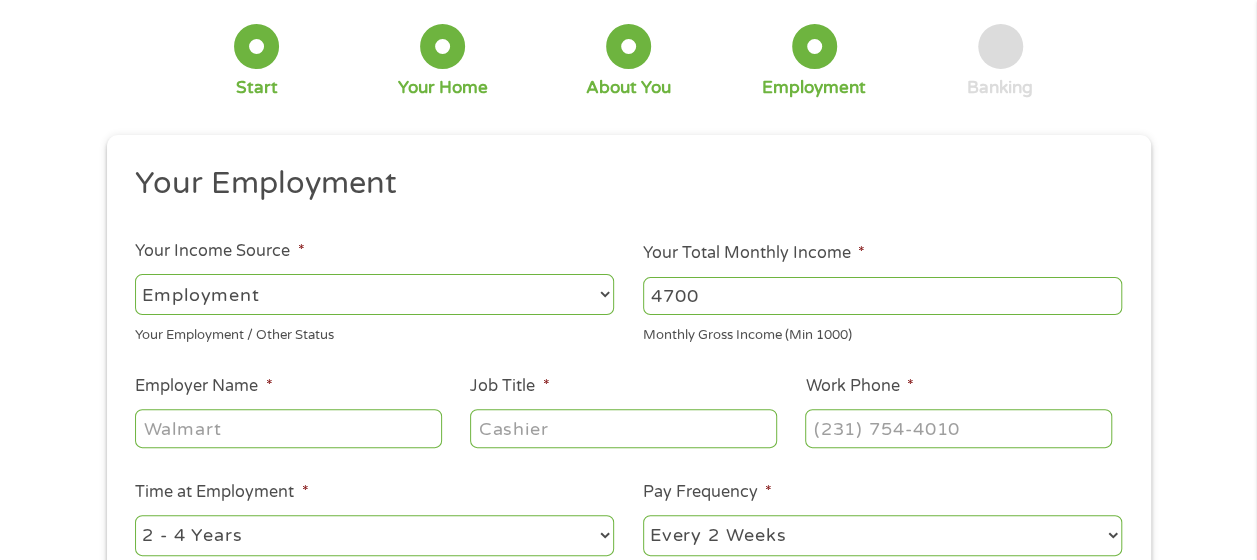 type on "4700" 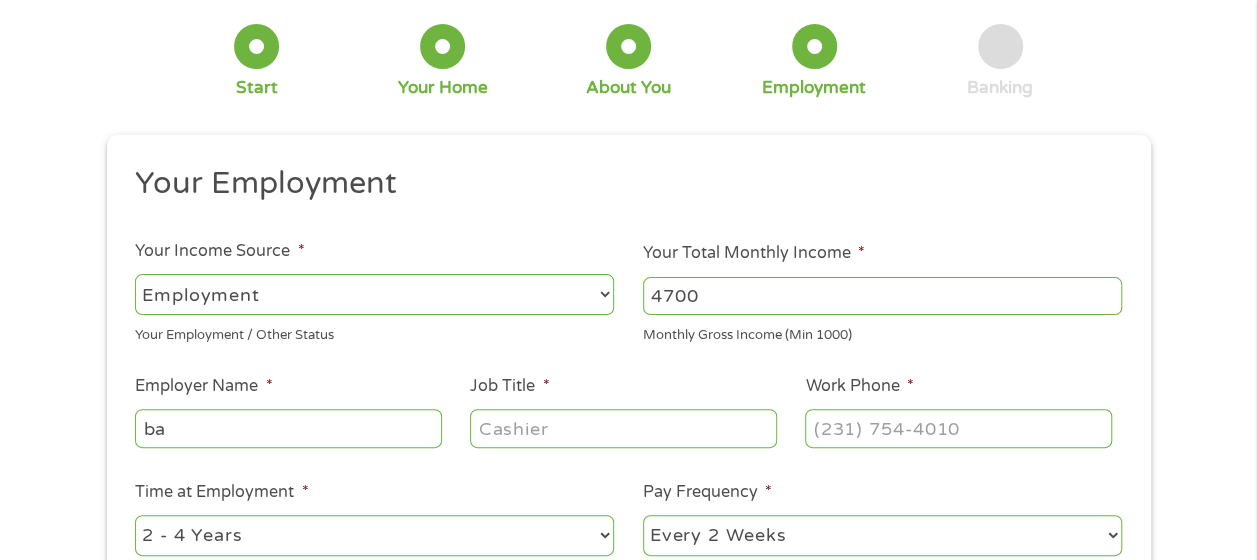 type on "b" 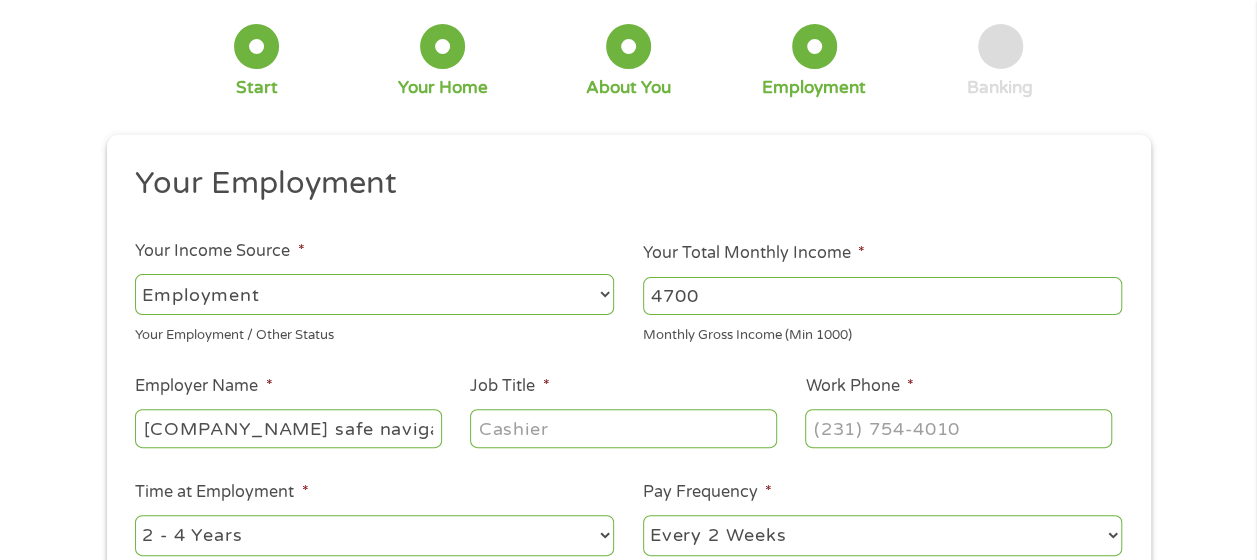 type on "[COMPANY_NAME] safe navigation" 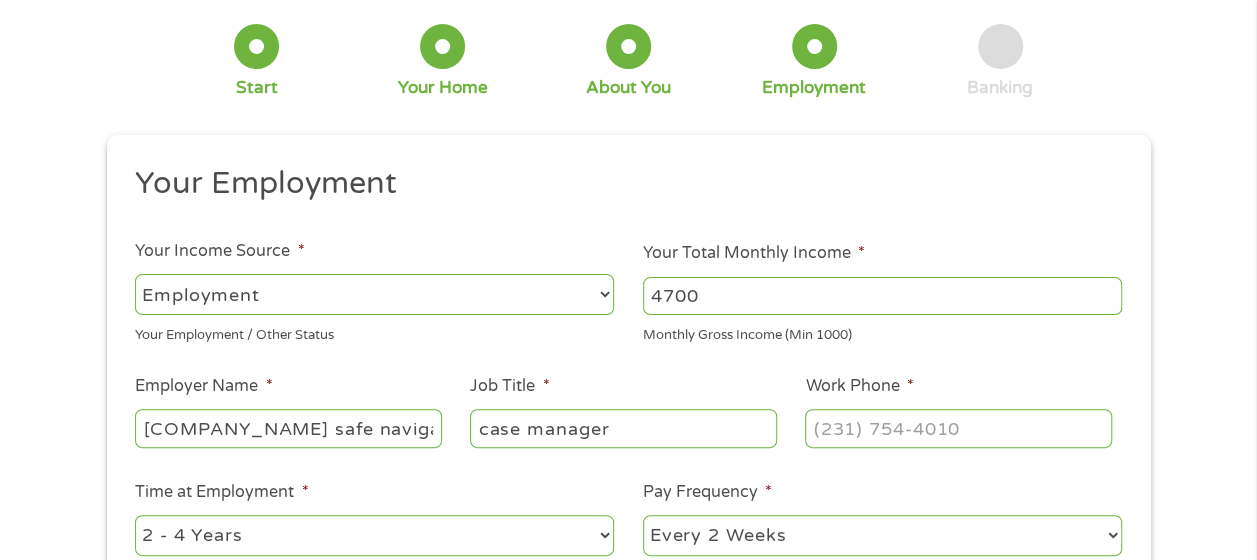 type on "case manager" 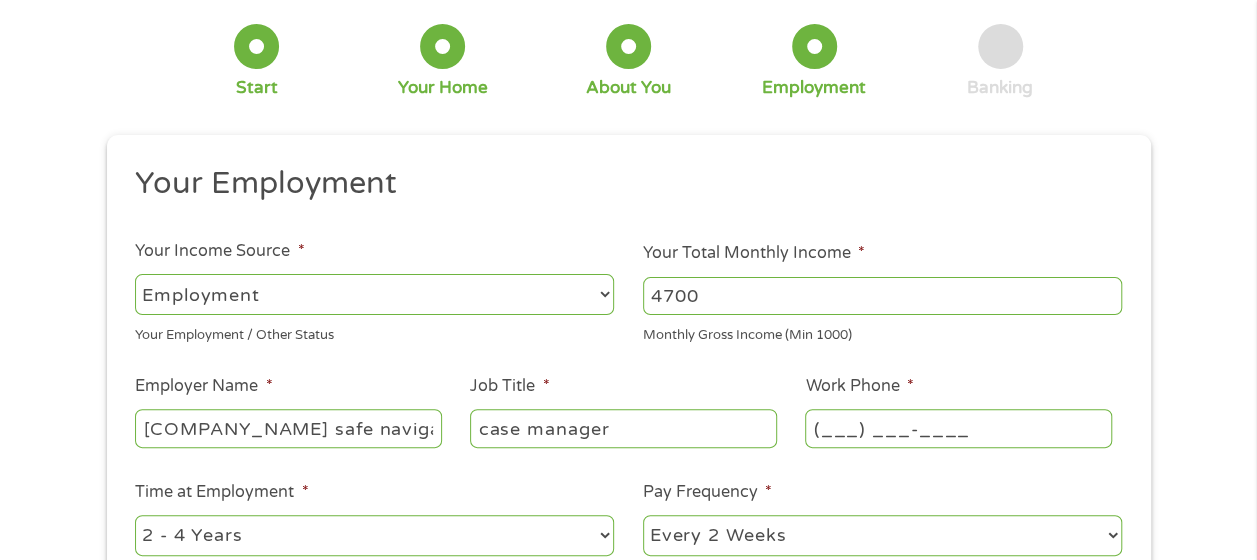 click on "(___) ___-____" at bounding box center [958, 428] 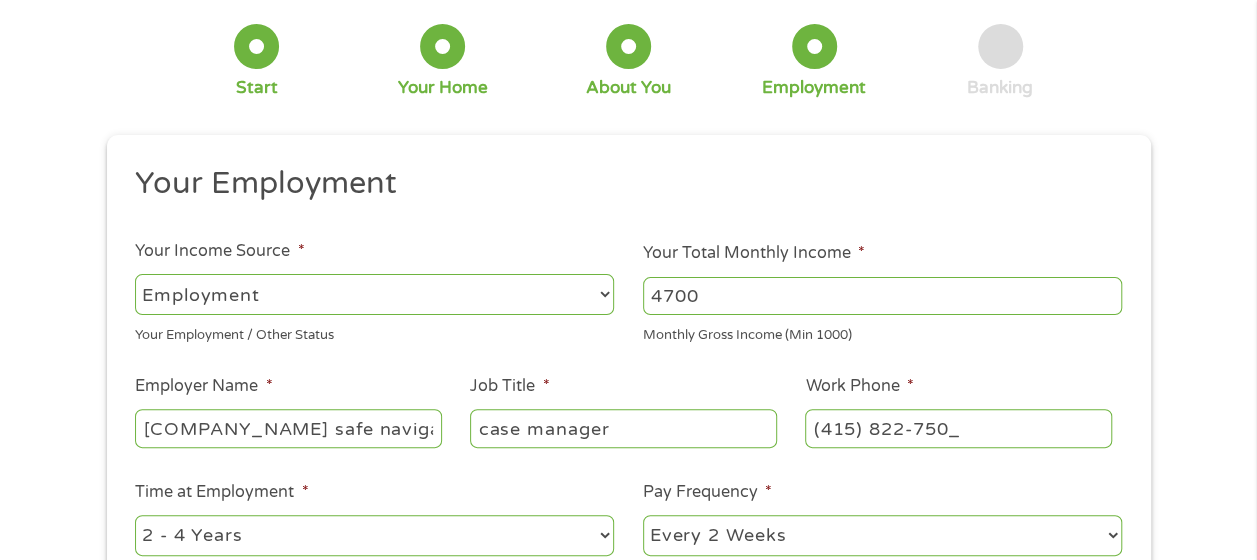 type on "(415) 822-7500" 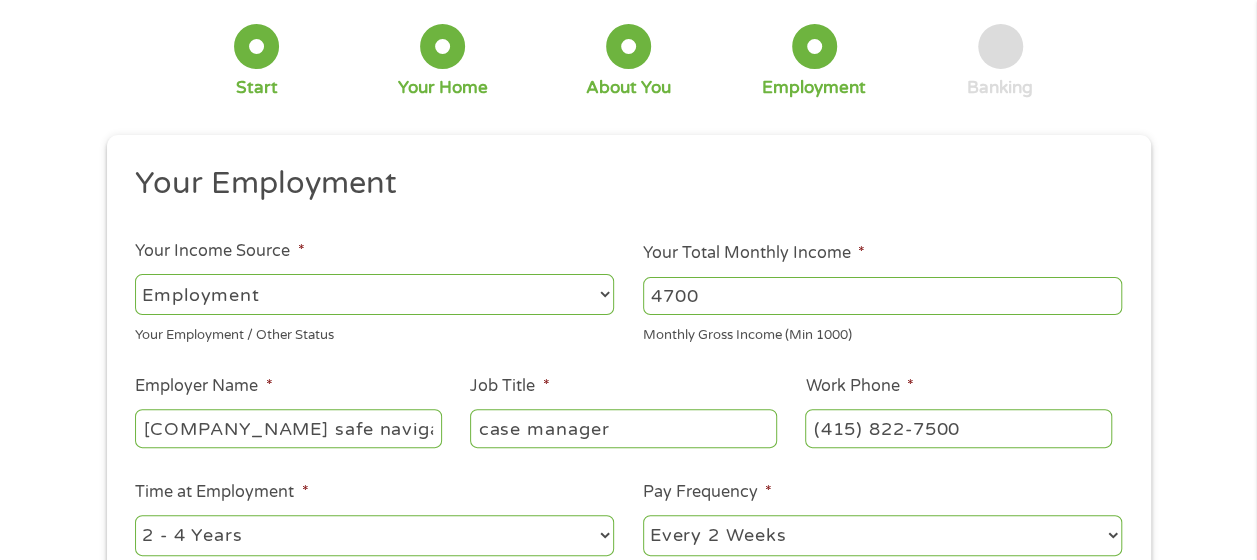 click on "Your Employment Your Income Source * --- Choose one --- Employment Self Employed Benefits Your Employment / Other Status Your Total Monthly Income * 4700 Monthly Gross Income (Min 1000) This field is hidden when viewing the form Other Income * 0 Pension, Spouse & any Other Income Employer Name * [COMPANY_NAME] safe navigation Job Title * case manager Work Phone * (415) 822-7500 Time at Employment * --- Choose one --- 1 Year or less 1 - 2 Years 2 - 4 Years Over 4 Years Pay Frequency * --- Choose one --- Every 2 Weeks Every Week Monthly Semi-Monthly Next Pay Date (DD/MM/YYYY) * Are you Active Military * No Yes Are you Paid by Direct Deposit * Yes No" at bounding box center (628, 423) 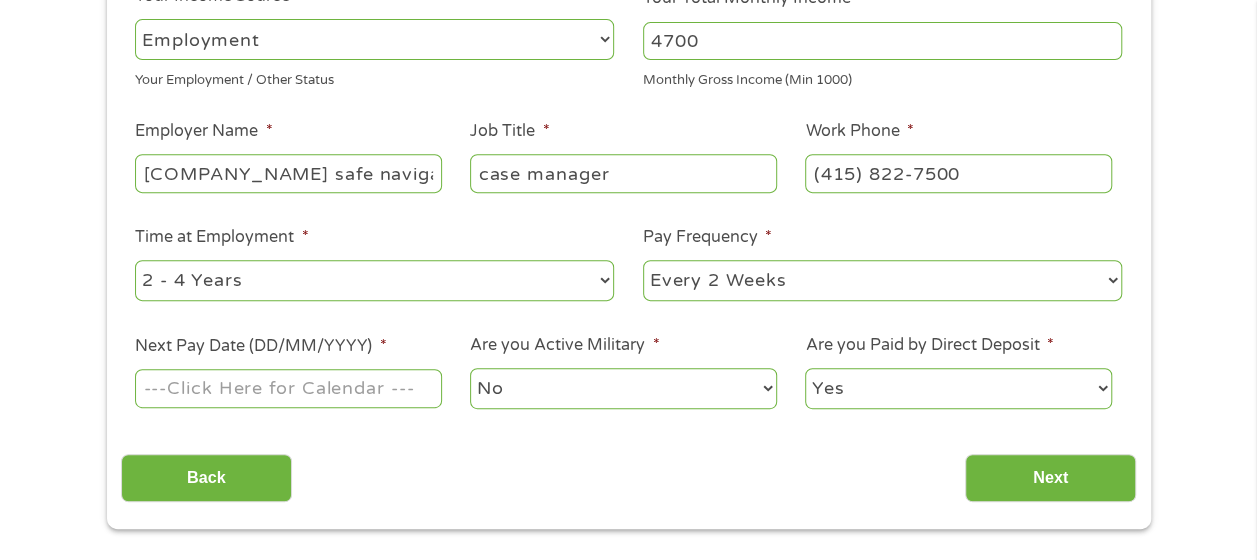 scroll, scrollTop: 400, scrollLeft: 0, axis: vertical 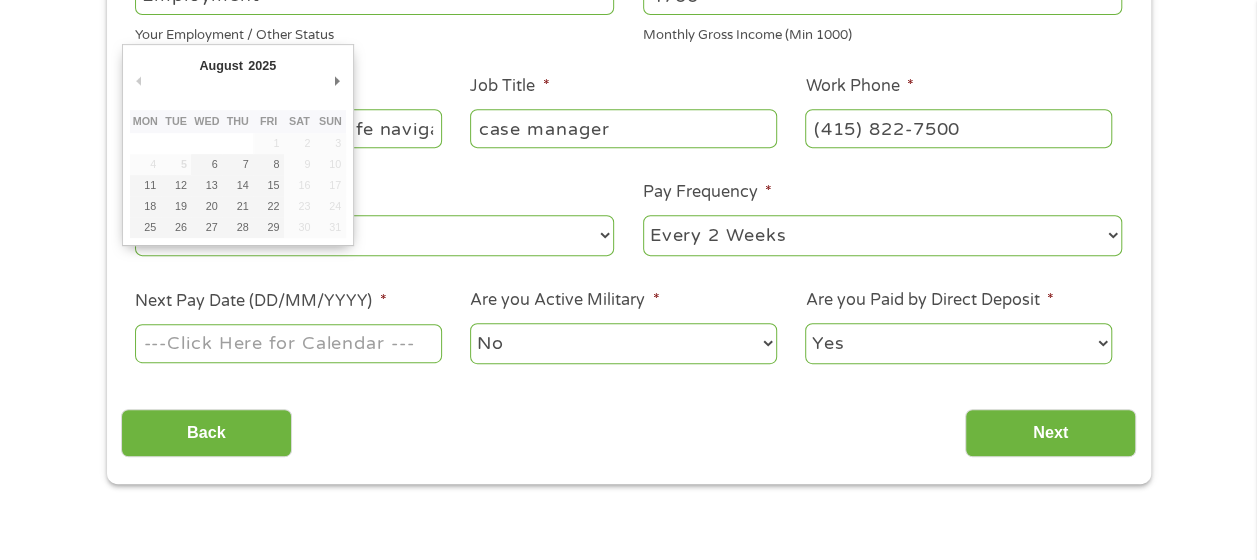 click on "Next Pay Date (DD/MM/YYYY) *" at bounding box center (288, 343) 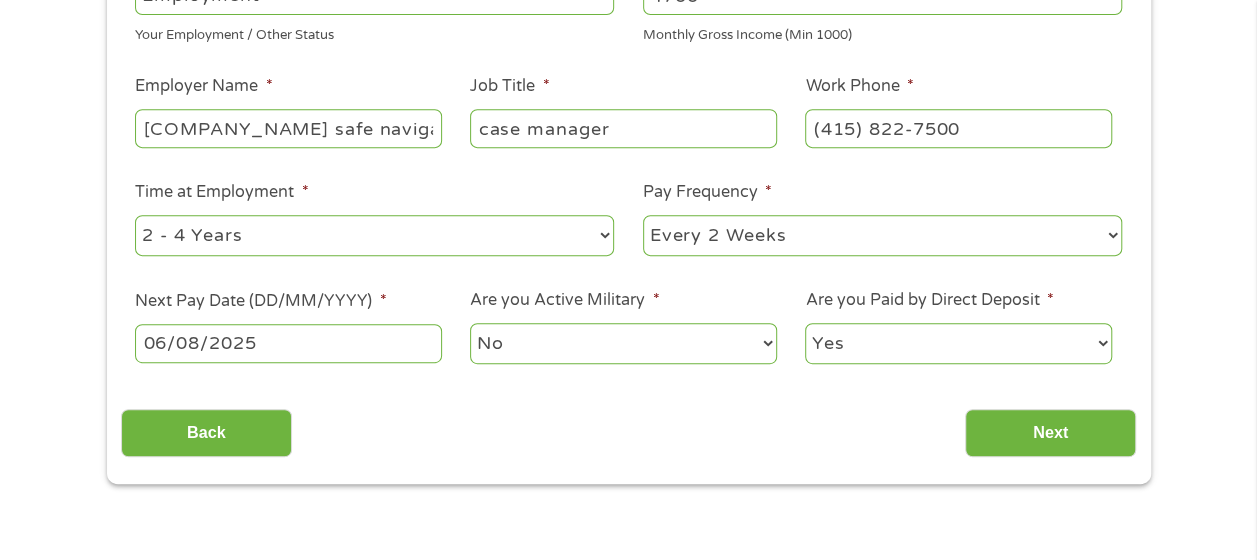 click on "06/08/2025" at bounding box center [288, 343] 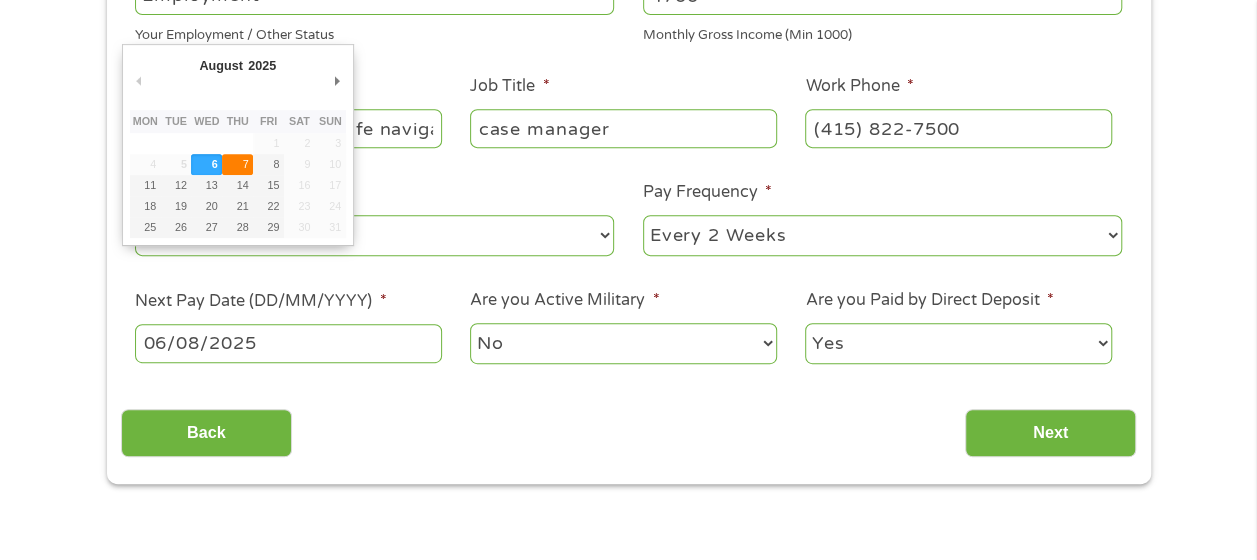 type on "07/08/2025" 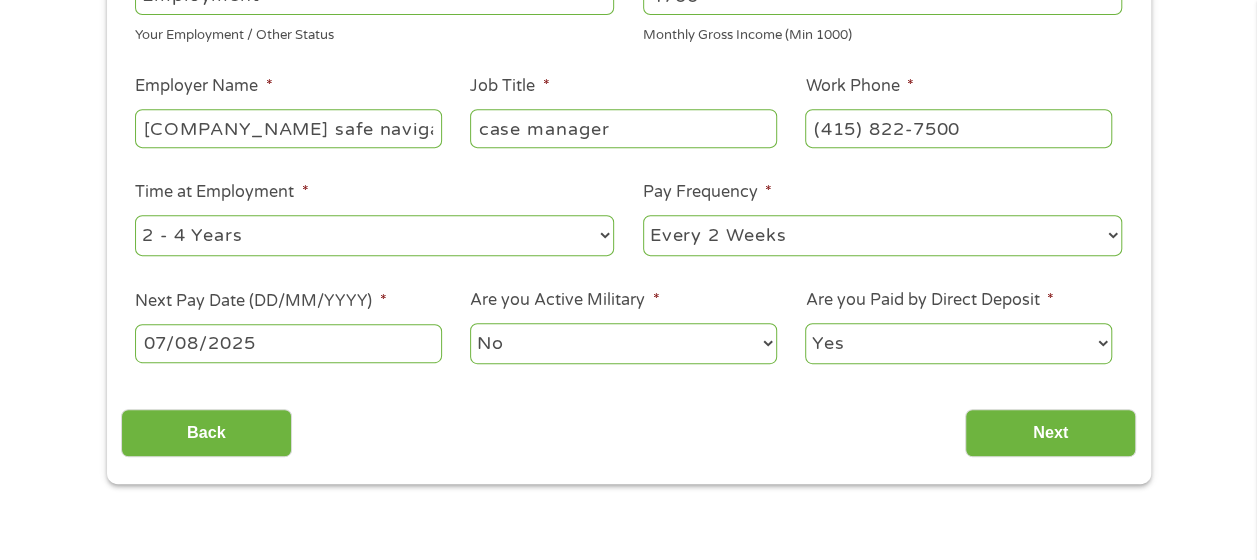 click on "No Yes" at bounding box center (623, 343) 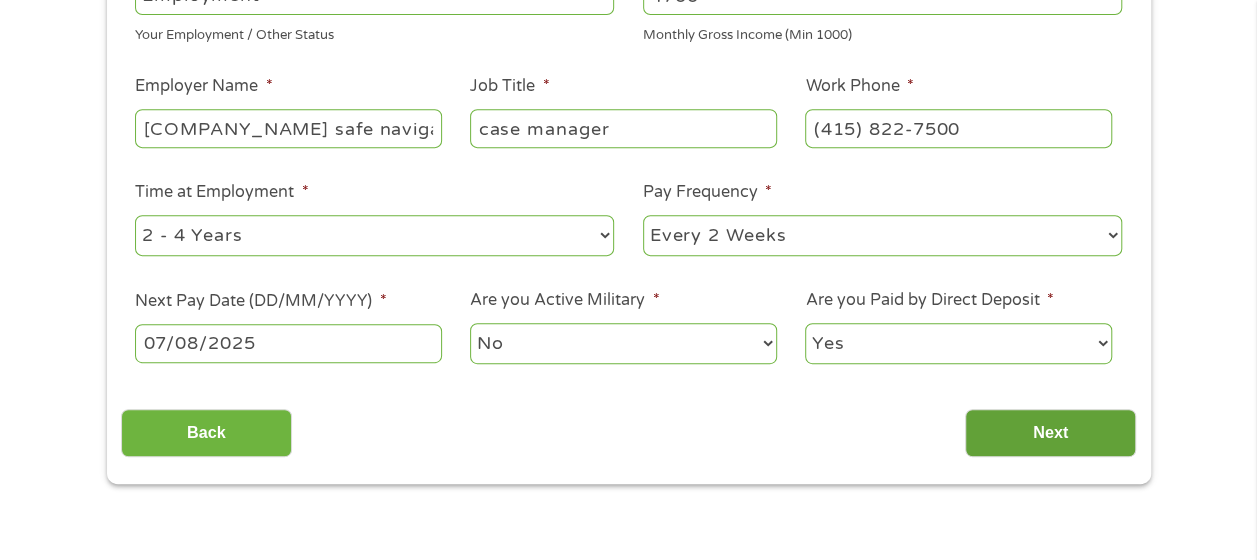 click on "Next" at bounding box center [1050, 433] 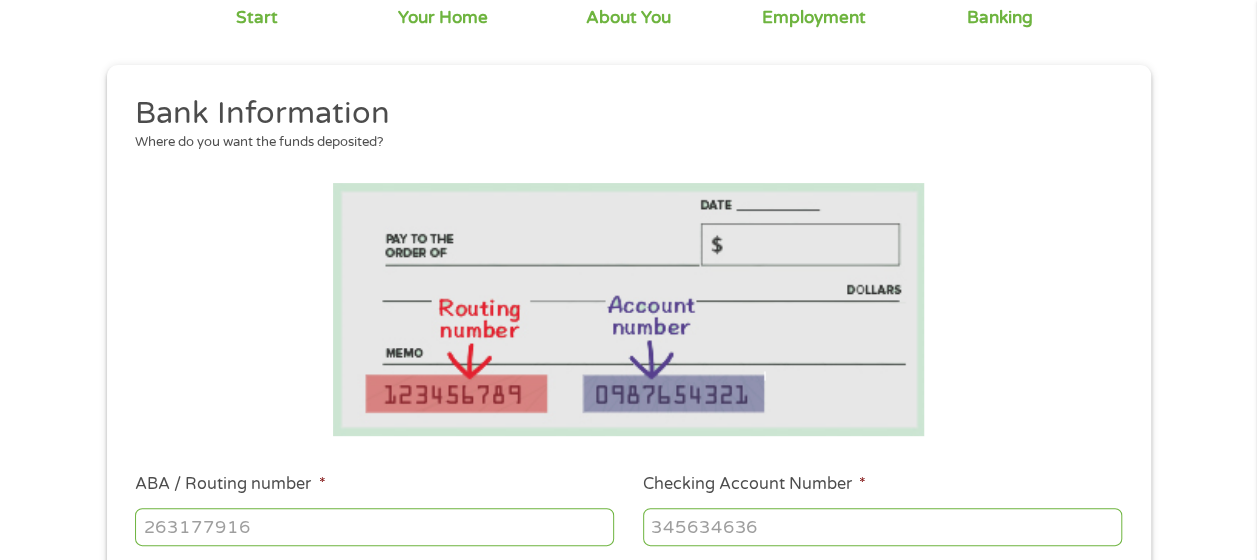 scroll, scrollTop: 300, scrollLeft: 0, axis: vertical 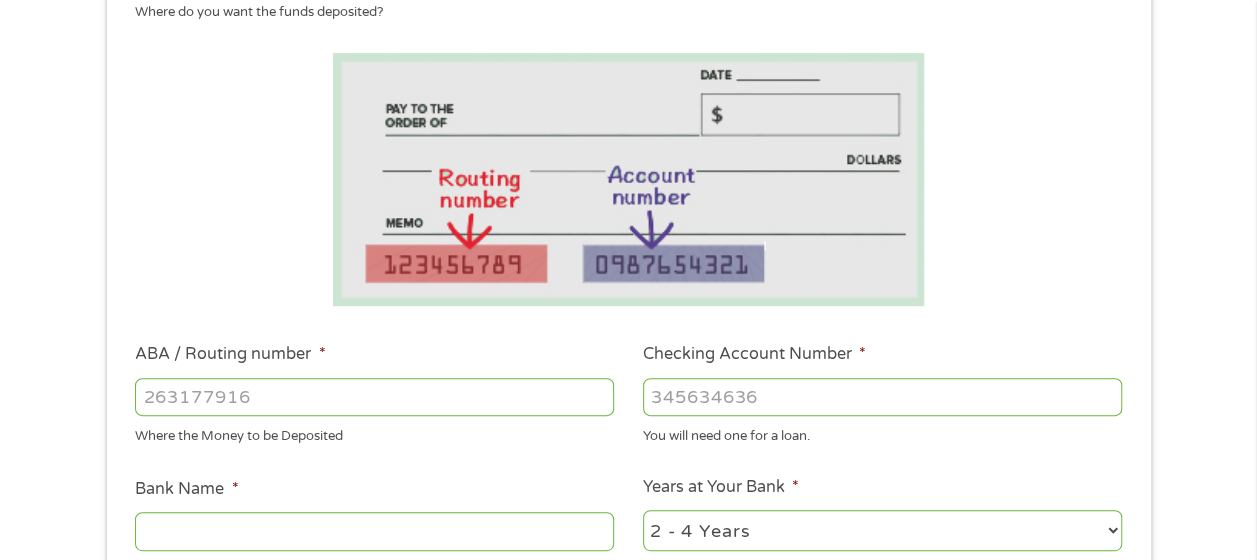 click on "ABA / Routing number *" at bounding box center [374, 397] 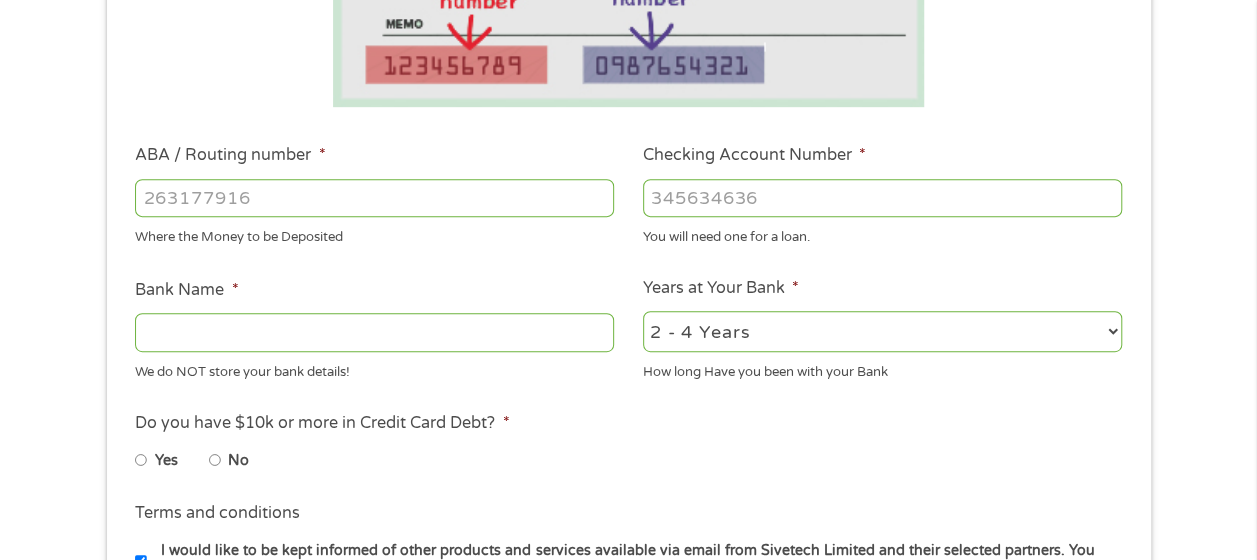 scroll, scrollTop: 500, scrollLeft: 0, axis: vertical 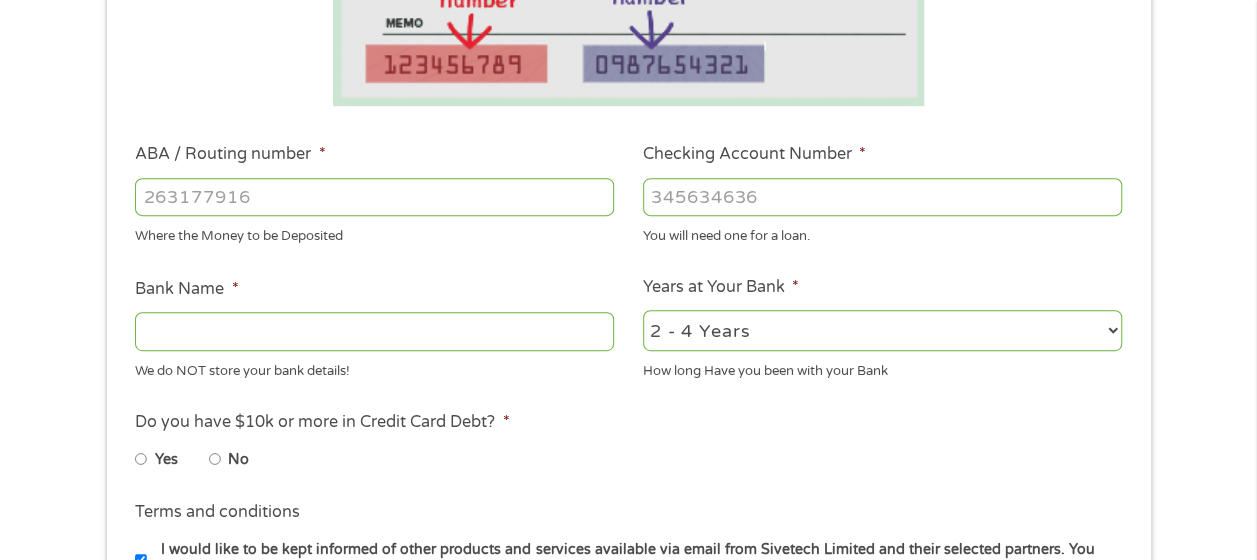 click on "Bank Name *" at bounding box center (374, 331) 